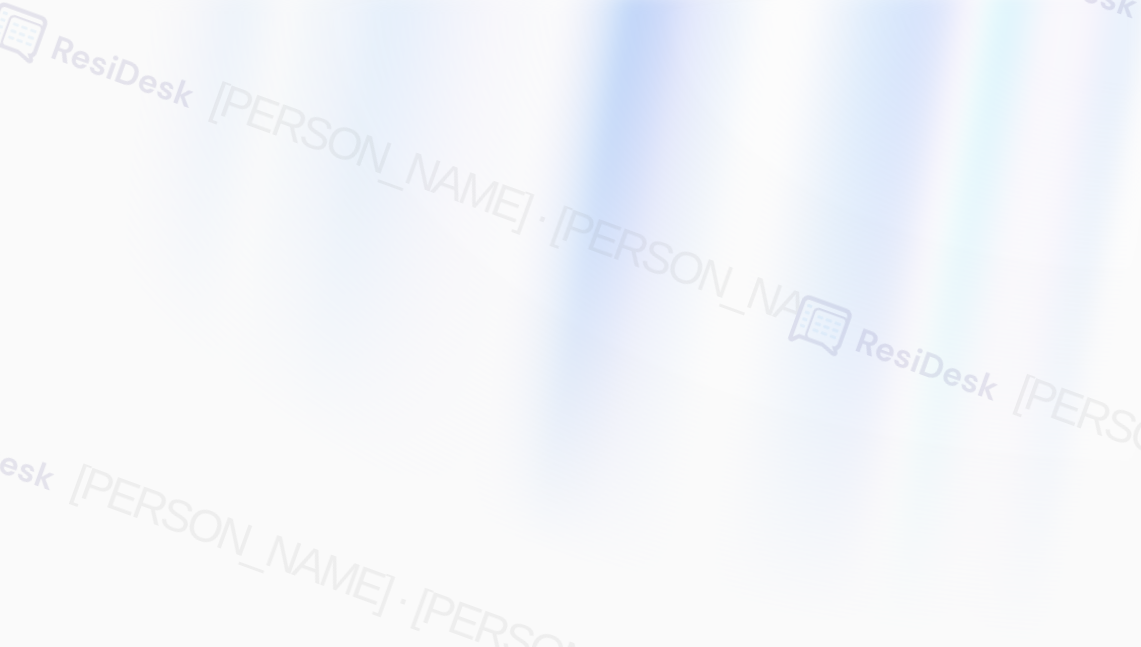 scroll, scrollTop: 0, scrollLeft: 0, axis: both 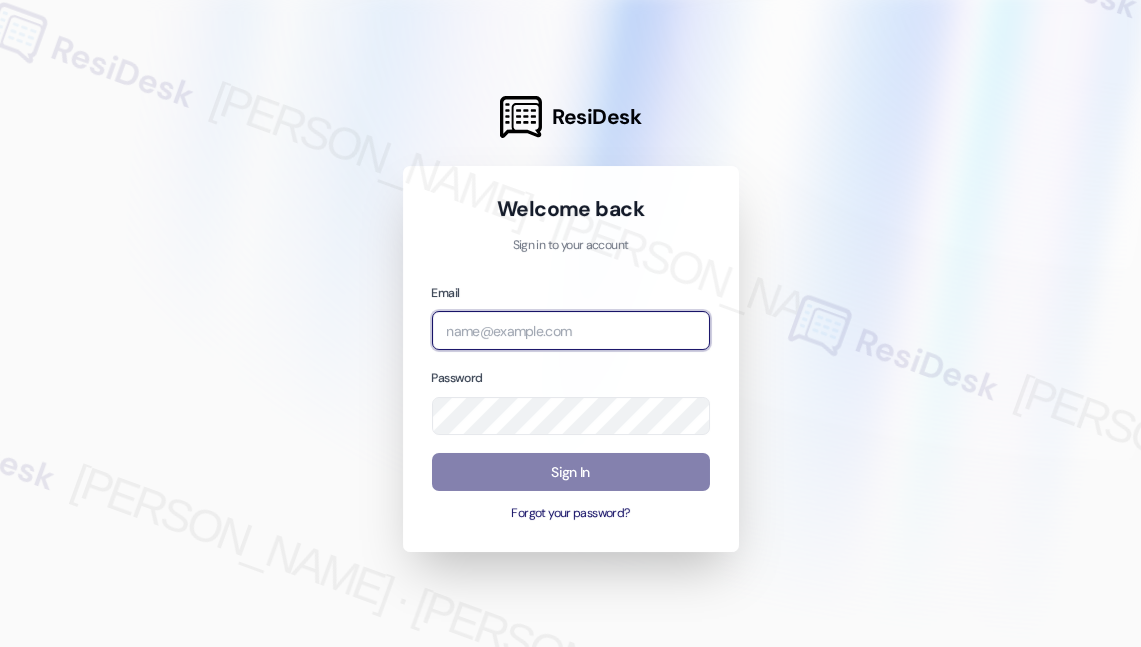 click at bounding box center (571, 330) 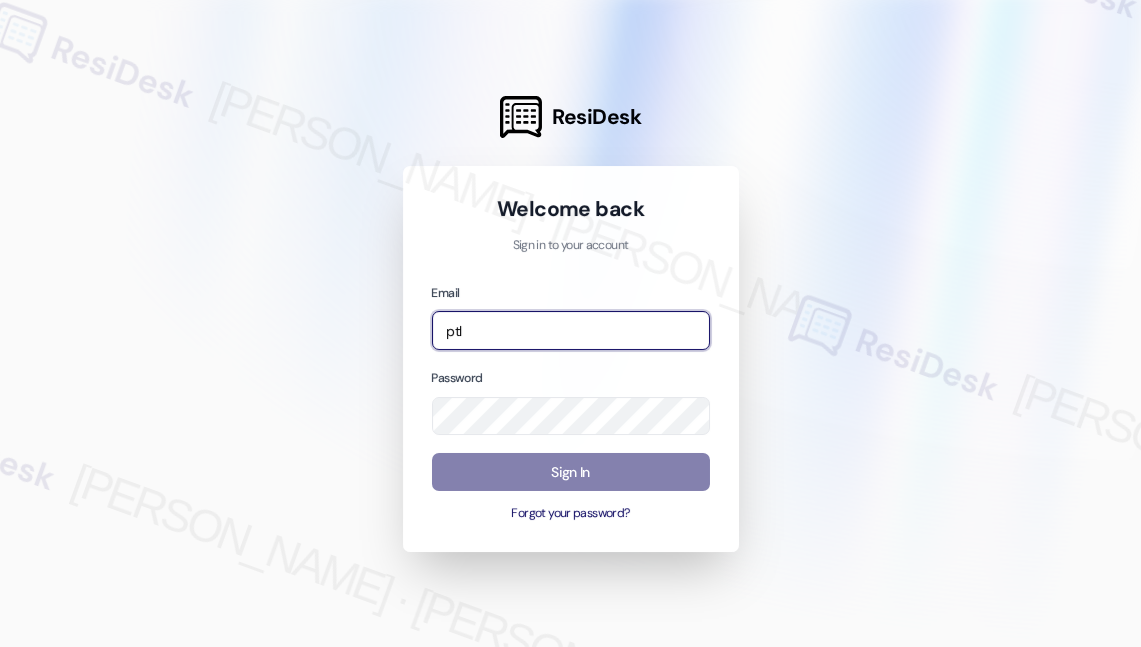 type on "[EMAIL_ADDRESS][PERSON_NAME][PERSON_NAME][DOMAIN_NAME]" 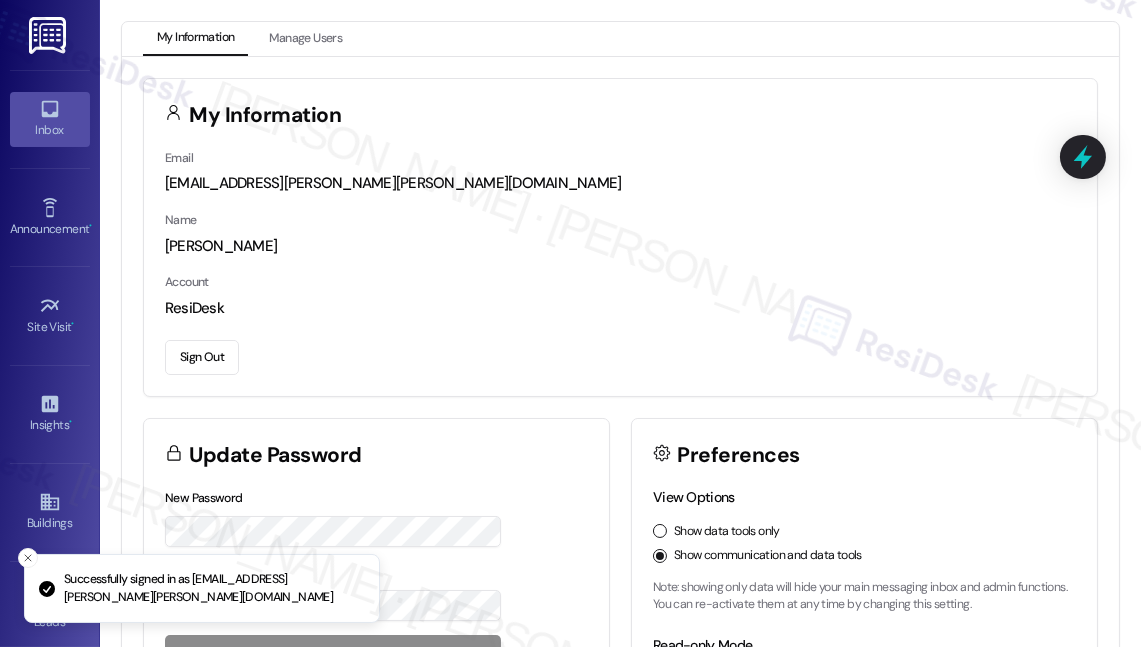 click on "Inbox" at bounding box center (50, 130) 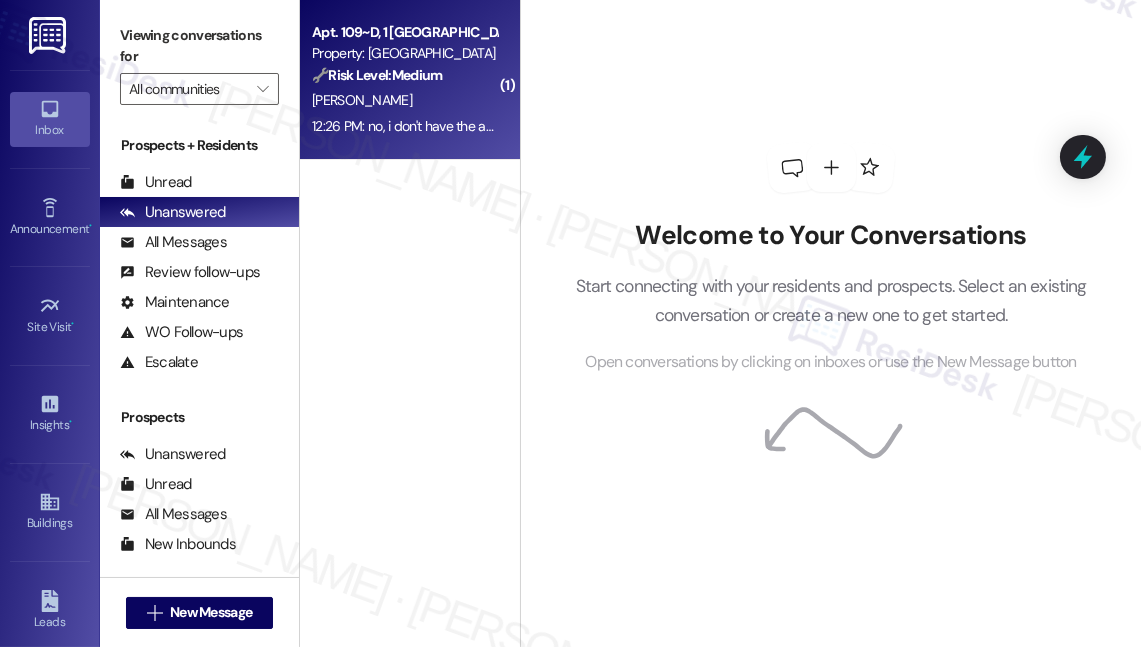click on "12:26 PM: no, i don't have the address.
if you would get me that would be awesome. i'll send them after work [DATE] if you get me the address 12:26 PM: no, i don't have the address.
if you would get me that would be awesome. i'll send them after work [DATE] if you get me the address" at bounding box center (718, 126) 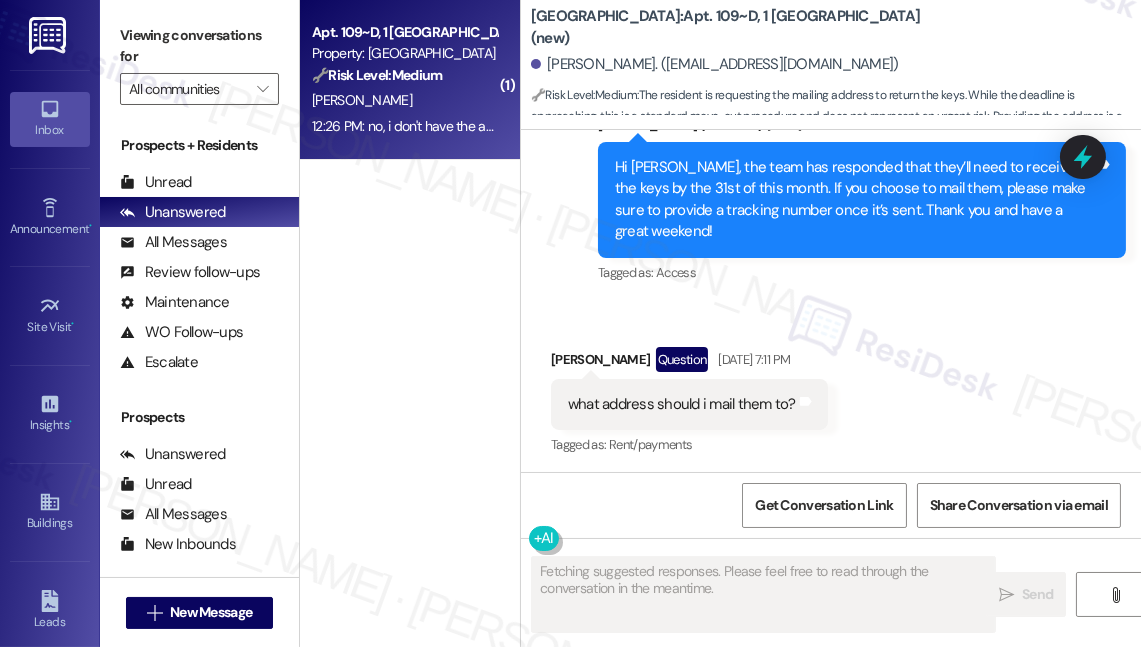 scroll, scrollTop: 11121, scrollLeft: 0, axis: vertical 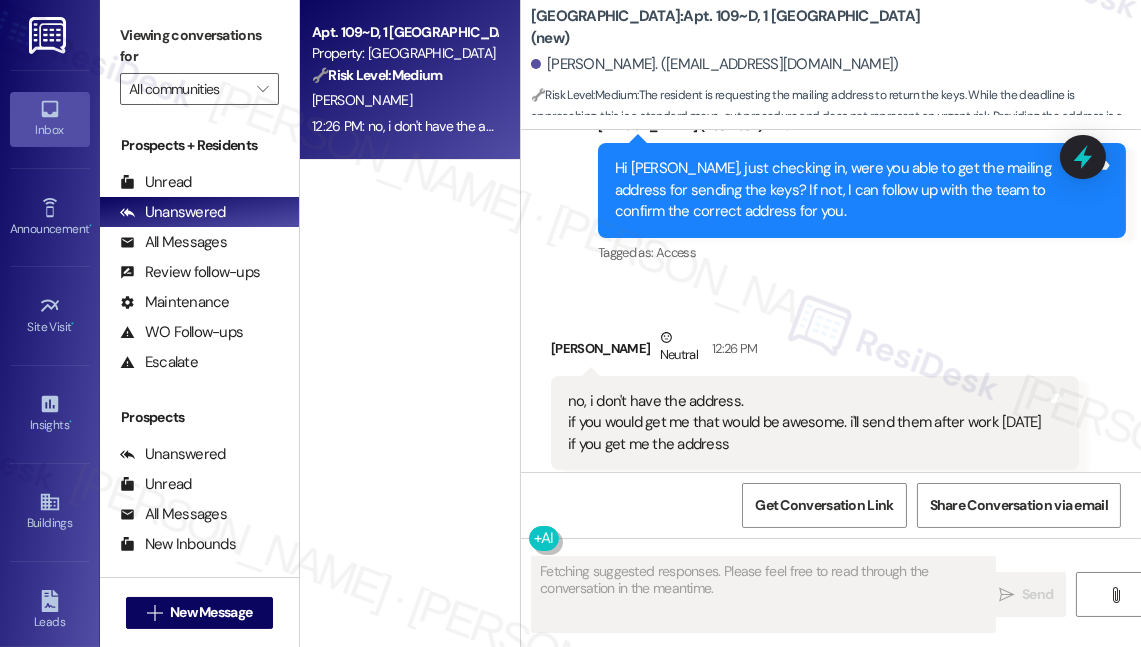 click on "no, i don't have the address.
if you would get me that would be awesome. i'll send them after work [DATE] if you get me the address" at bounding box center [807, 423] 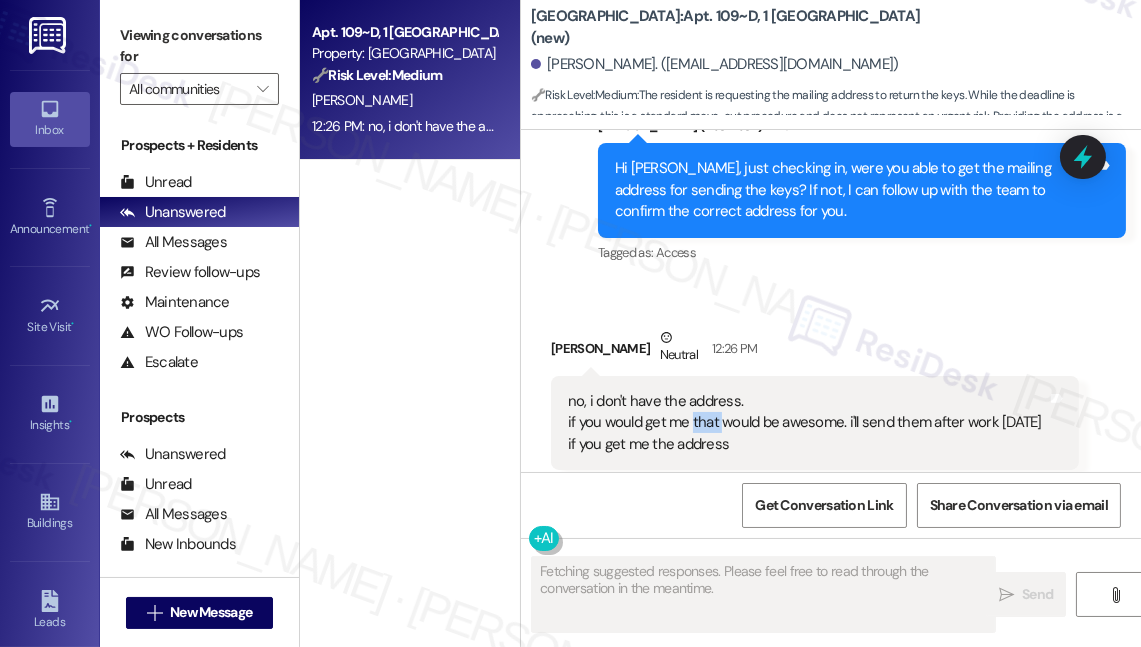 click on "no, i don't have the address.
if you would get me that would be awesome. i'll send them after work [DATE] if you get me the address" at bounding box center (807, 423) 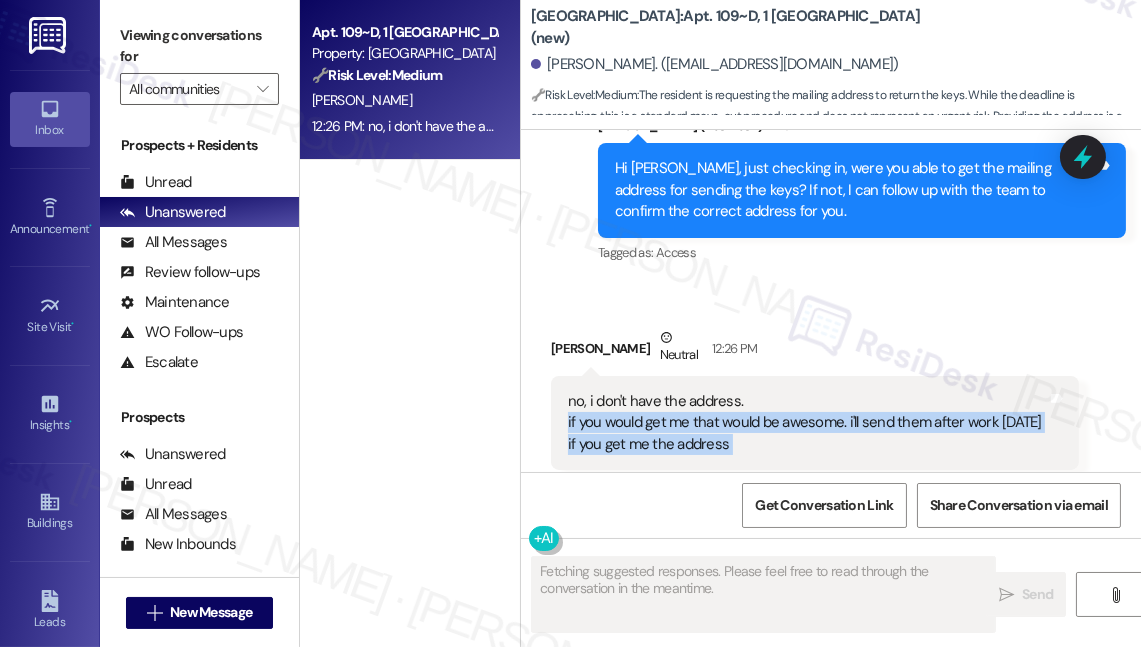 click on "no, i don't have the address.
if you would get me that would be awesome. i'll send them after work [DATE] if you get me the address" at bounding box center [807, 423] 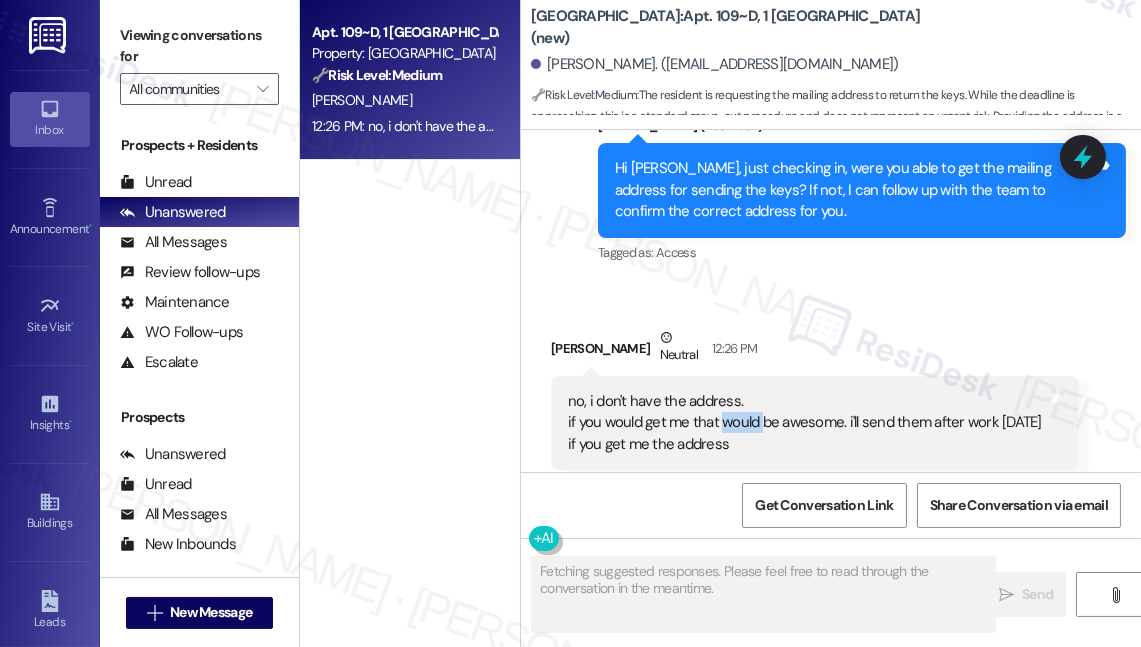 click on "no, i don't have the address.
if you would get me that would be awesome. i'll send them after work [DATE] if you get me the address" at bounding box center [807, 423] 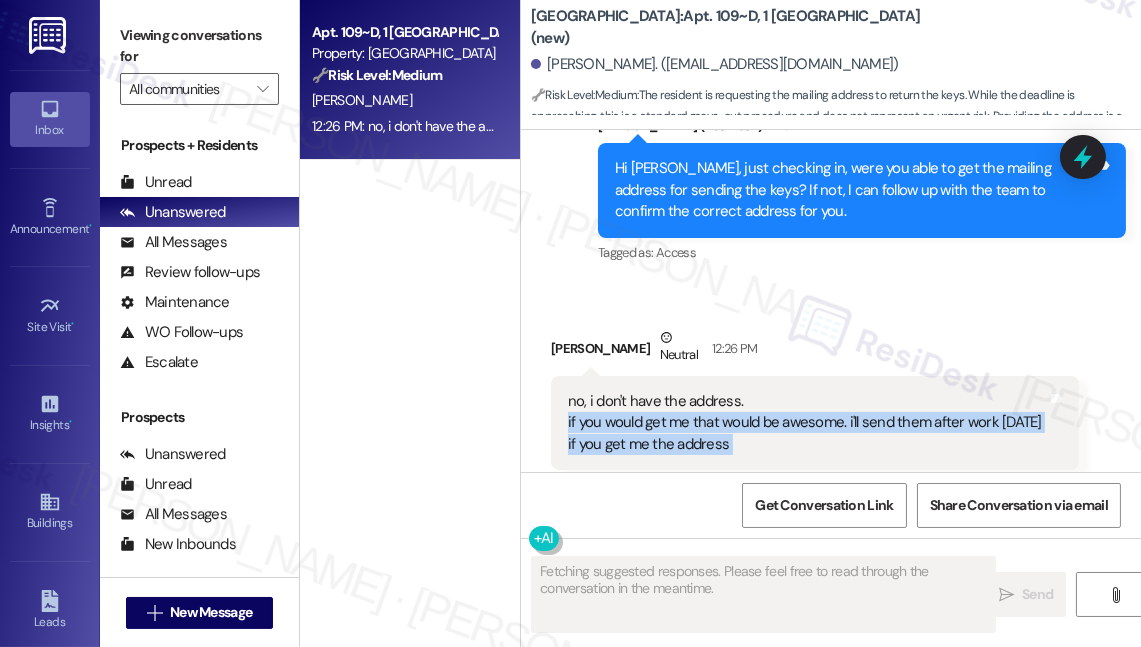 click on "no, i don't have the address.
if you would get me that would be awesome. i'll send them after work [DATE] if you get me the address" at bounding box center (807, 423) 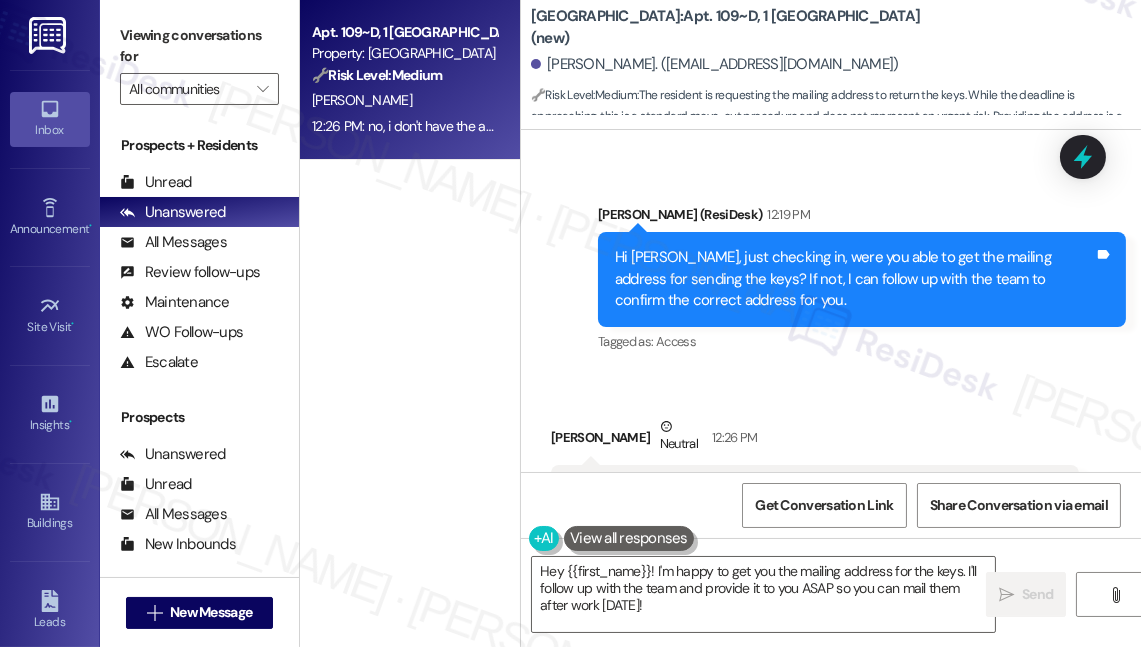 scroll, scrollTop: 10939, scrollLeft: 0, axis: vertical 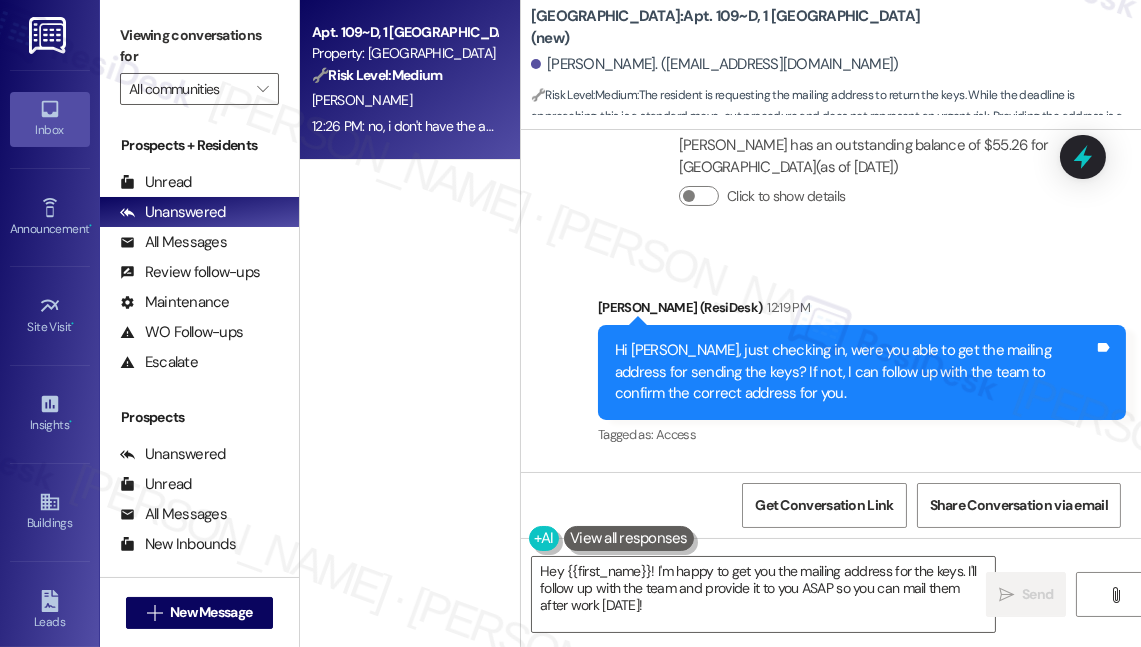 click on "Hi [PERSON_NAME], just checking in, were you able to get the mailing address for sending the keys? If not, I can follow up with the team to confirm the correct address for you." at bounding box center [854, 372] 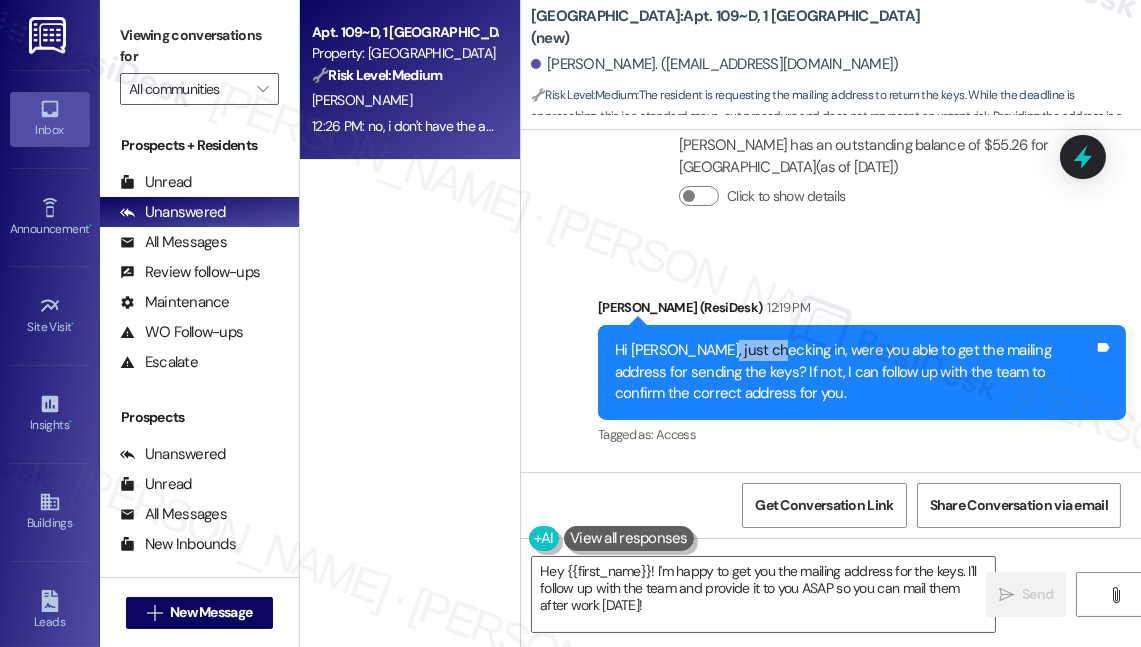 click on "Hi [PERSON_NAME], just checking in, were you able to get the mailing address for sending the keys? If not, I can follow up with the team to confirm the correct address for you." at bounding box center [854, 372] 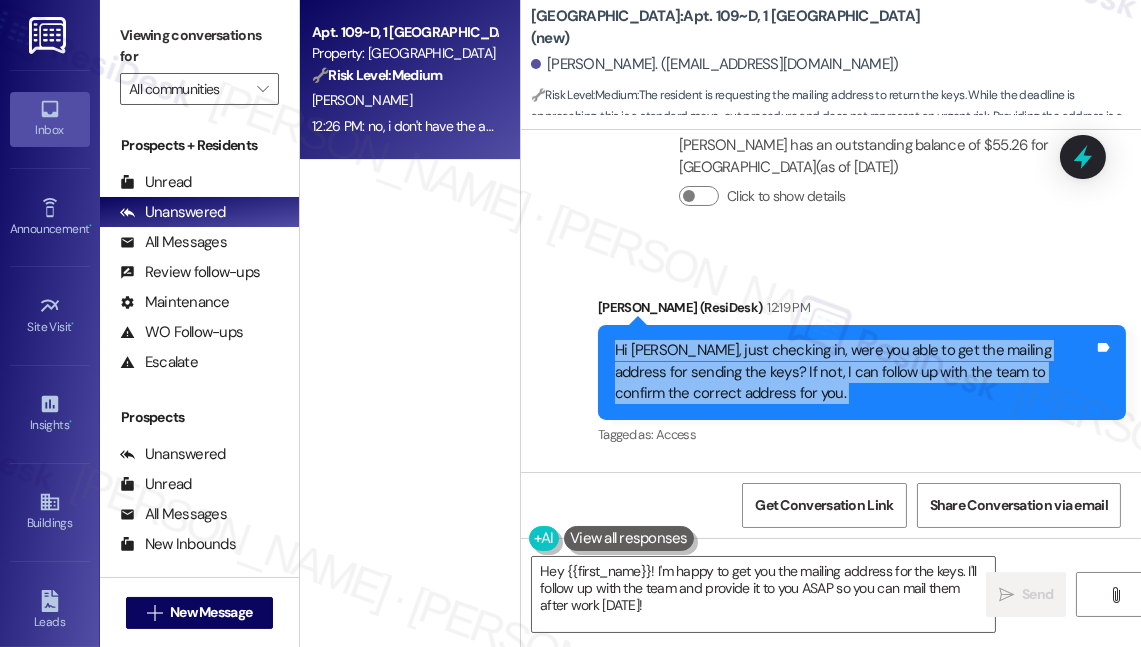 click on "Hi [PERSON_NAME], just checking in, were you able to get the mailing address for sending the keys? If not, I can follow up with the team to confirm the correct address for you." at bounding box center [854, 372] 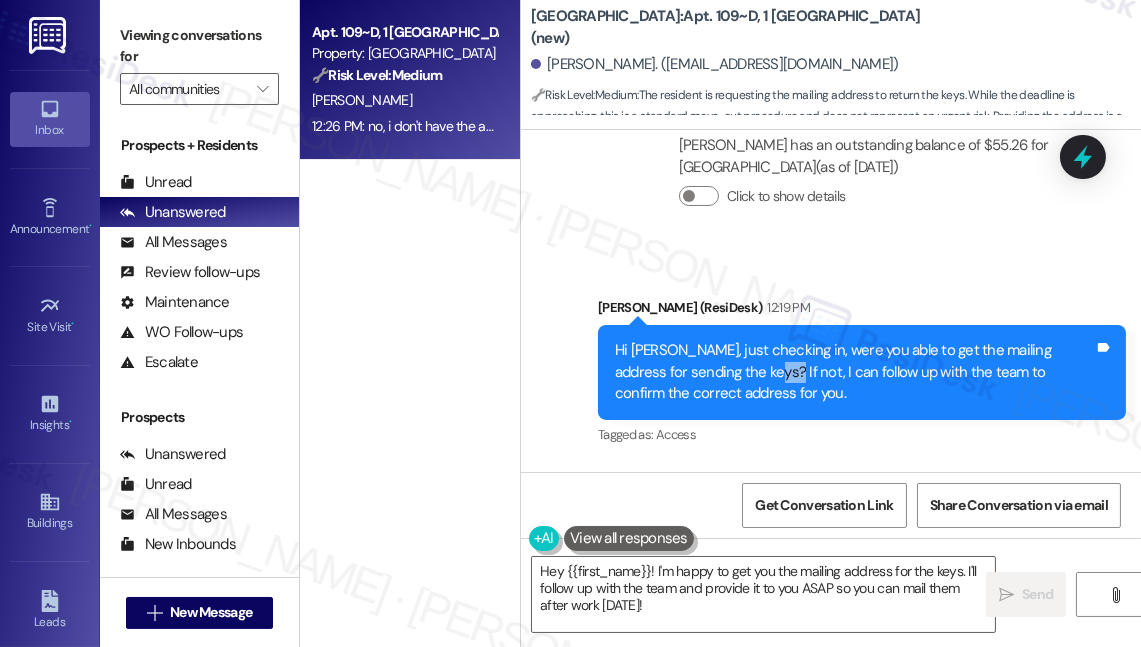 click on "Hi [PERSON_NAME], just checking in, were you able to get the mailing address for sending the keys? If not, I can follow up with the team to confirm the correct address for you." at bounding box center [854, 372] 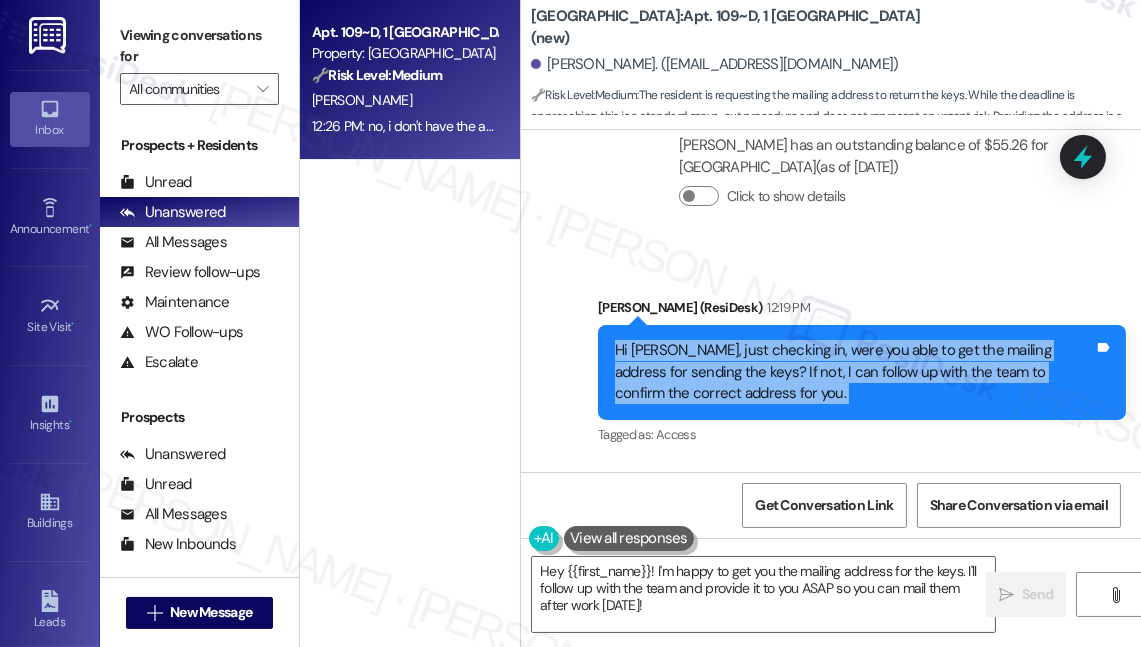 click on "Hi [PERSON_NAME], just checking in, were you able to get the mailing address for sending the keys? If not, I can follow up with the team to confirm the correct address for you." at bounding box center [854, 372] 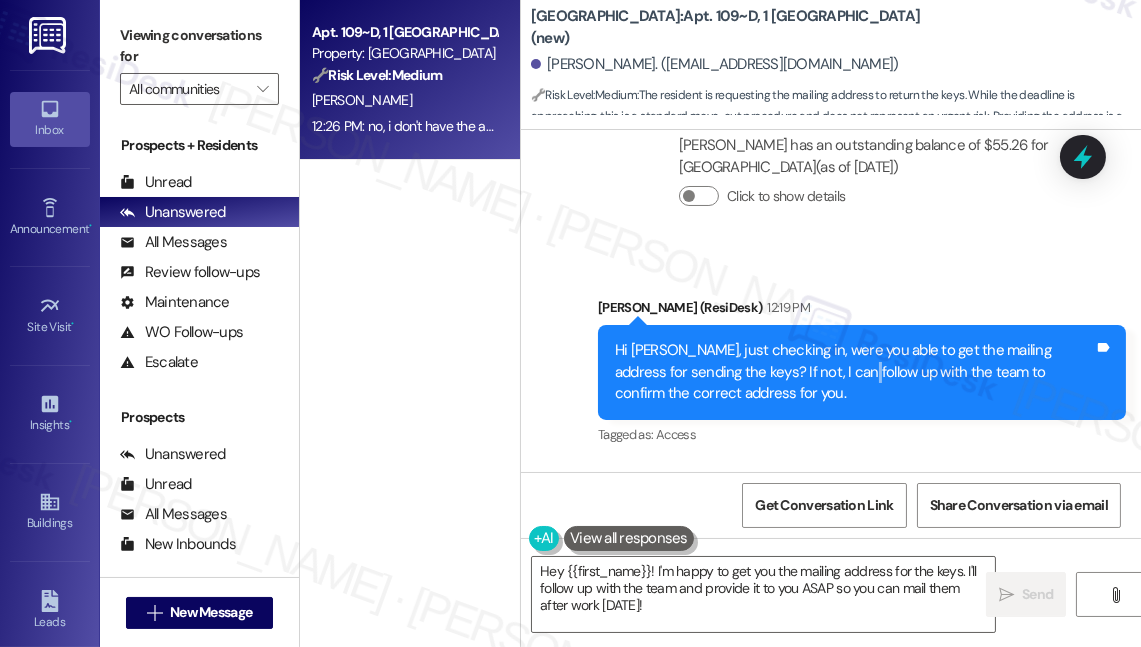 click on "Hi [PERSON_NAME], just checking in, were you able to get the mailing address for sending the keys? If not, I can follow up with the team to confirm the correct address for you." at bounding box center [854, 372] 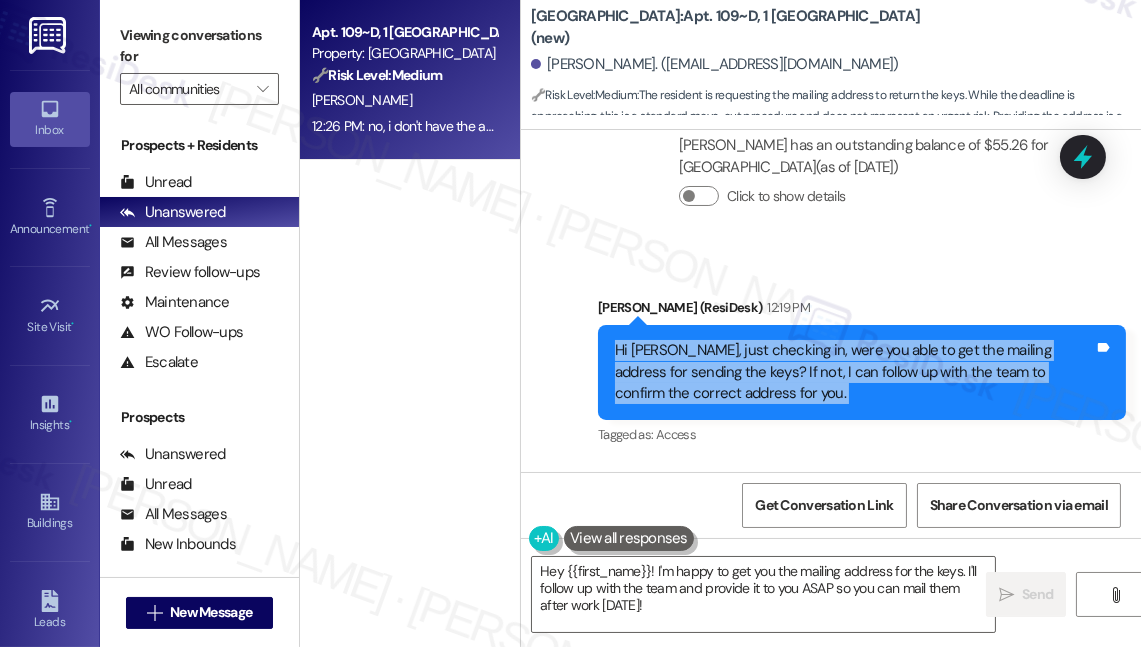 click on "Hi [PERSON_NAME], just checking in, were you able to get the mailing address for sending the keys? If not, I can follow up with the team to confirm the correct address for you." at bounding box center (854, 372) 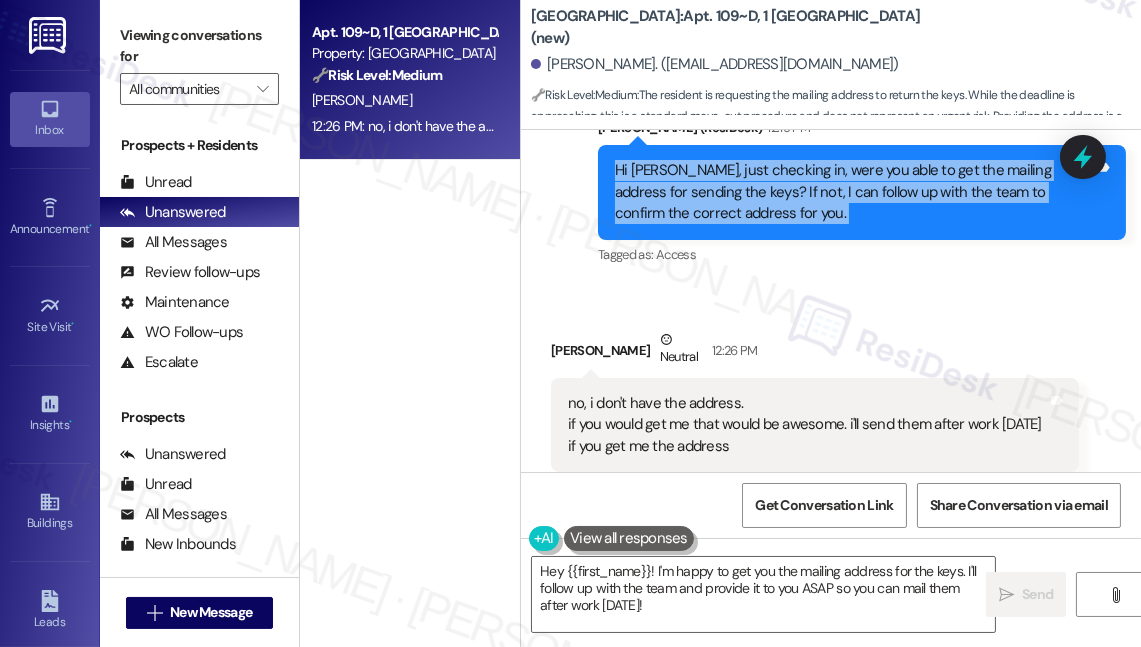 scroll, scrollTop: 11122, scrollLeft: 0, axis: vertical 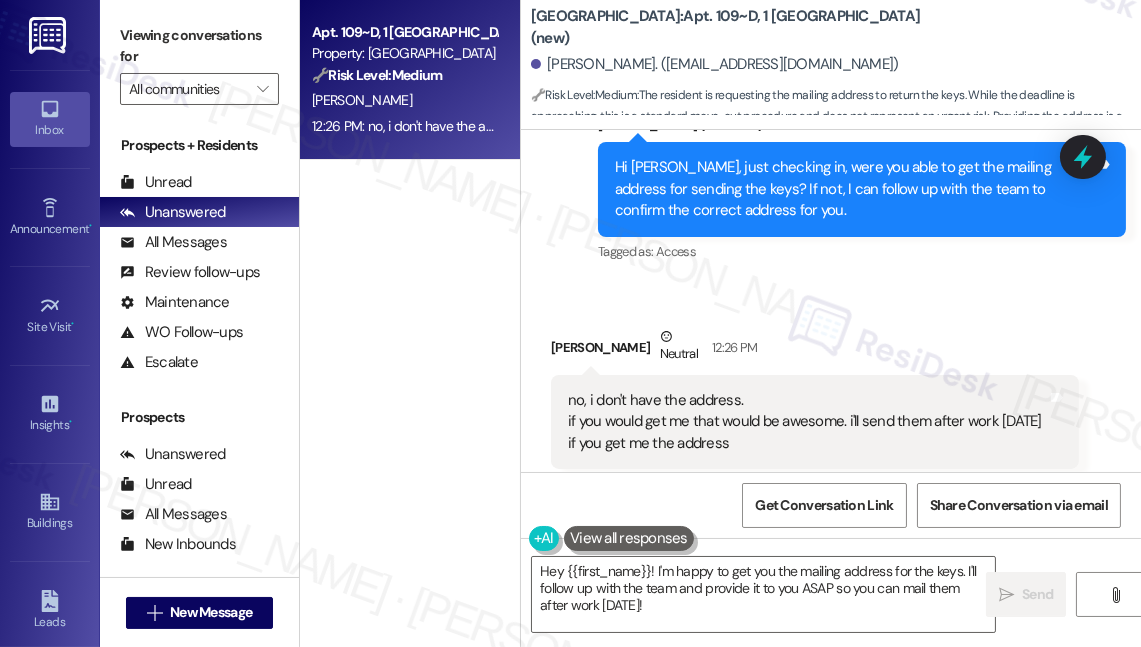 click on "no, i don't have the address.
if you would get me that would be awesome. i'll send them after work [DATE] if you get me the address" at bounding box center (807, 422) 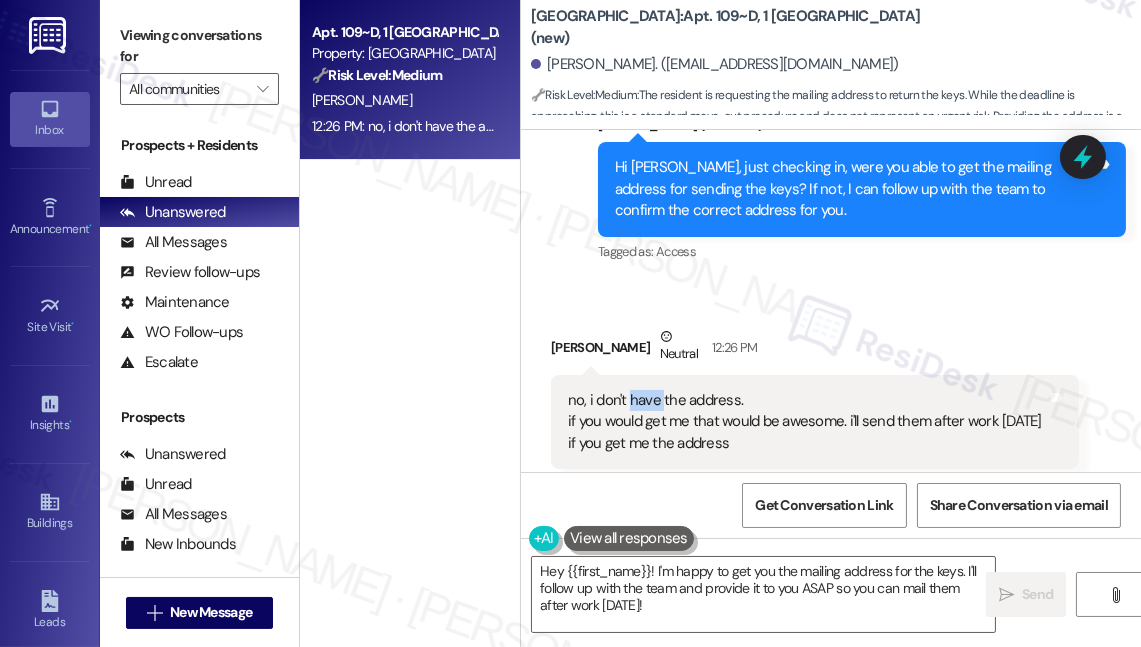 click on "no, i don't have the address.
if you would get me that would be awesome. i'll send them after work [DATE] if you get me the address" at bounding box center [807, 422] 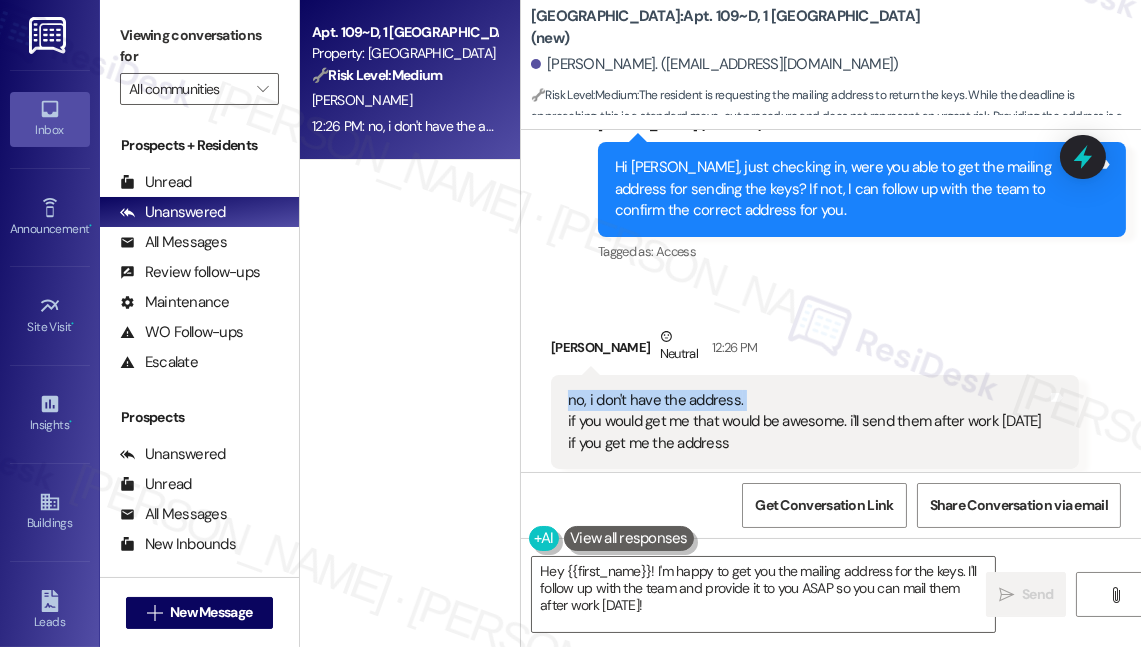 click on "no, i don't have the address.
if you would get me that would be awesome. i'll send them after work [DATE] if you get me the address" at bounding box center (807, 422) 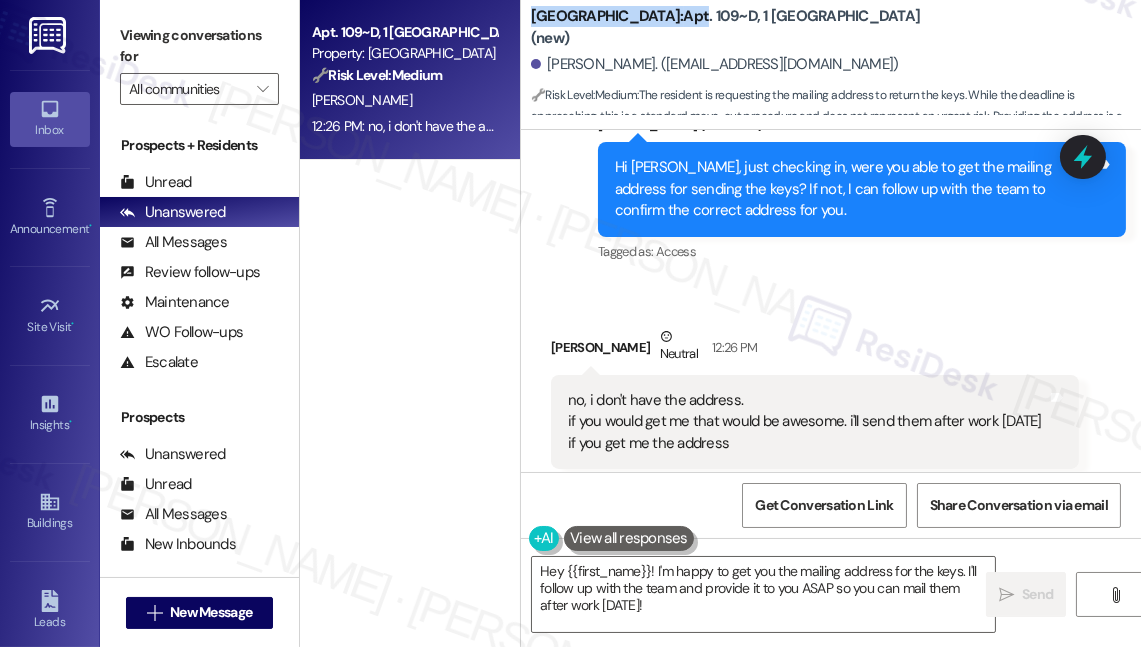 drag, startPoint x: 532, startPoint y: 30, endPoint x: 666, endPoint y: 26, distance: 134.0597 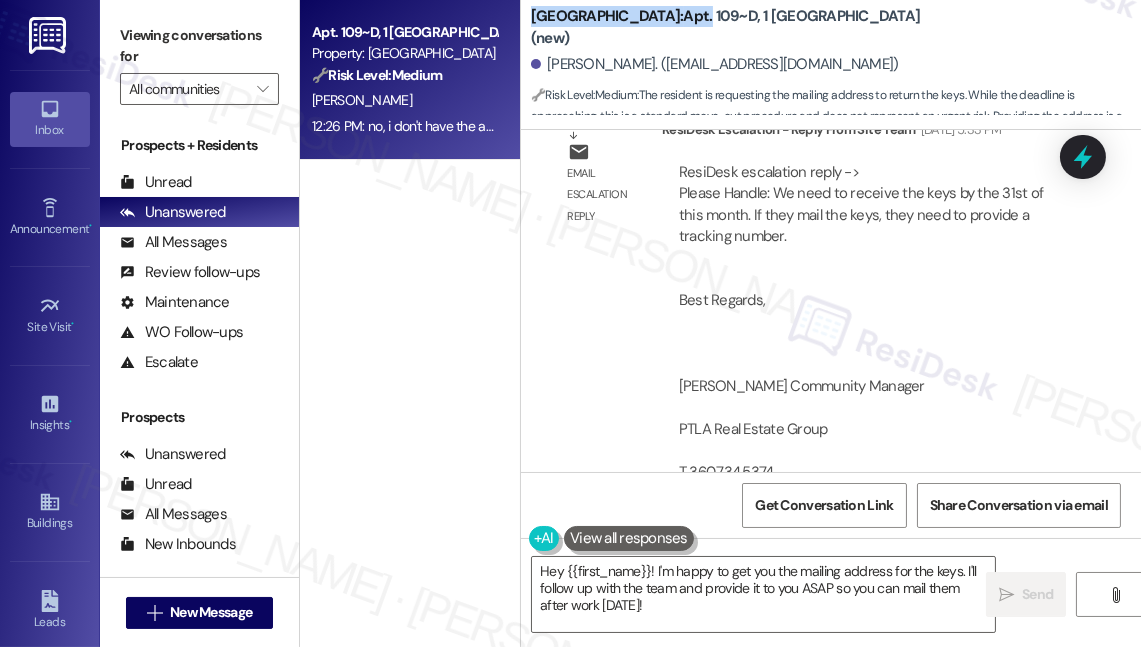 scroll, scrollTop: 9485, scrollLeft: 0, axis: vertical 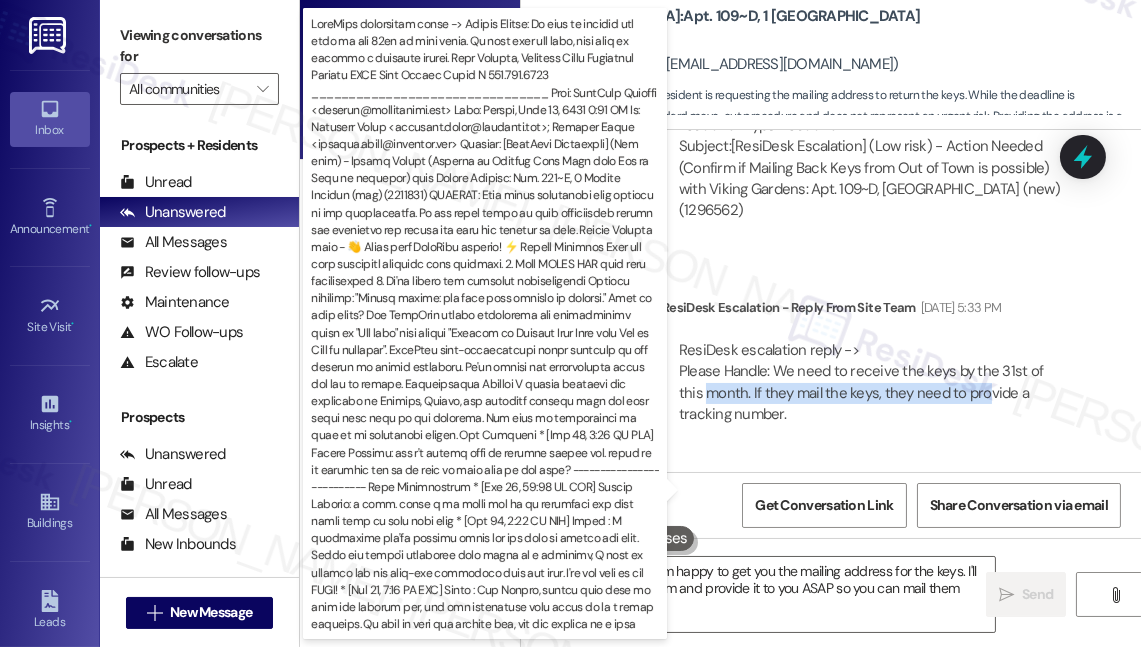drag, startPoint x: 703, startPoint y: 384, endPoint x: 982, endPoint y: 390, distance: 279.0645 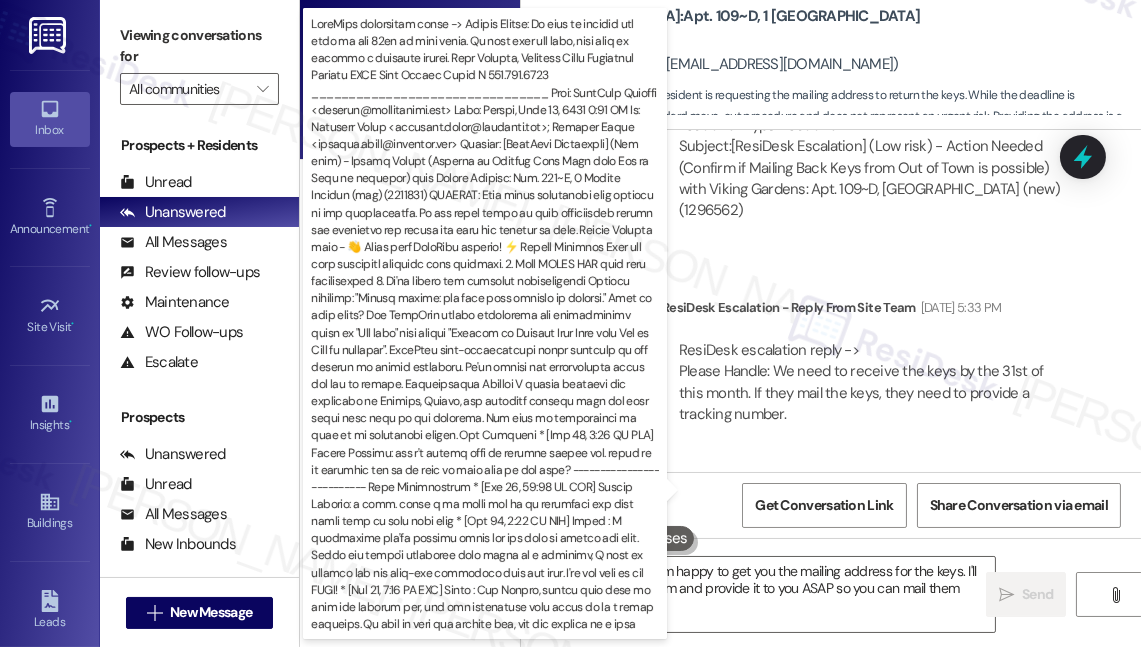 click on "ResiDesk escalation reply ->
Please Handle: We need to receive the keys by the 31st of this month. If they mail the keys, they need to provide a tracking number.
Best Regards,
[PERSON_NAME]  Community Manager
PTLA Real Estate Group
T  360.734.5374
________________________________
From: ResiDesk Support <[EMAIL_ADDRESS][DOMAIN_NAME]>
Sent: [DATE] 2:31 PM
To: [PERSON_NAME] <[PERSON_NAME][EMAIL_ADDRESS][DOMAIN_NAME]>; [PERSON_NAME] <[EMAIL_ADDRESS][DOMAIN_NAME]>
Subject: [ResiDesk Escalatio..." at bounding box center [861, 596] 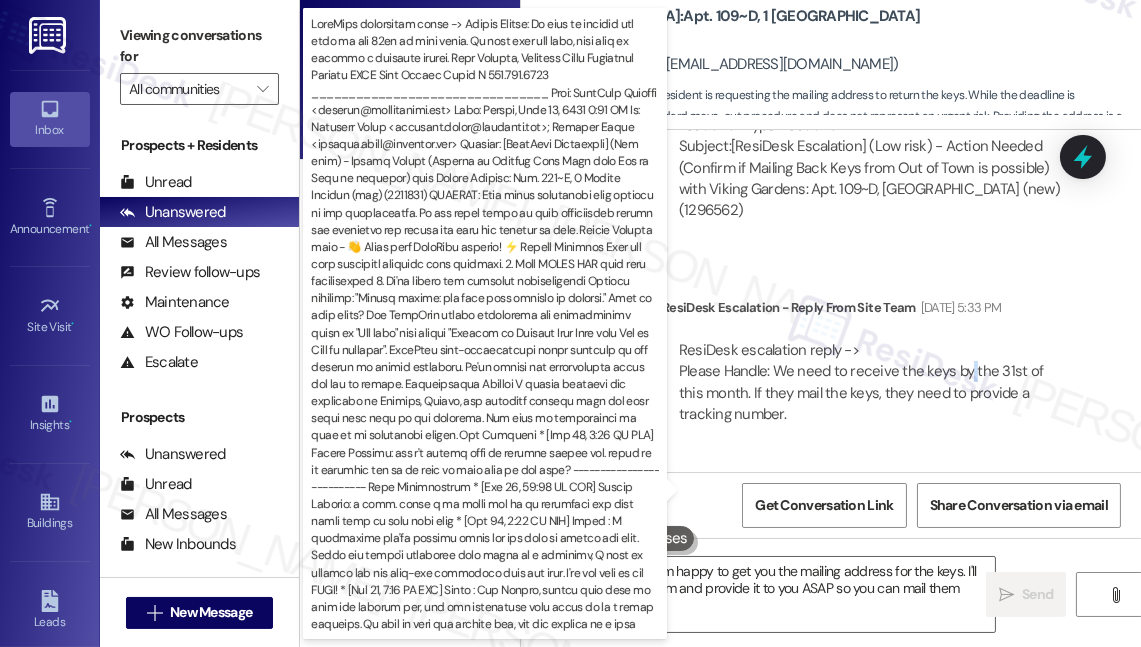 click on "ResiDesk escalation reply ->
Please Handle: We need to receive the keys by the 31st of this month. If they mail the keys, they need to provide a tracking number.
Best Regards,
[PERSON_NAME]  Community Manager
PTLA Real Estate Group
T  360.734.5374
________________________________
From: ResiDesk Support <[EMAIL_ADDRESS][DOMAIN_NAME]>
Sent: [DATE] 2:31 PM
To: [PERSON_NAME] <[PERSON_NAME][EMAIL_ADDRESS][DOMAIN_NAME]>; [PERSON_NAME] <[EMAIL_ADDRESS][DOMAIN_NAME]>
Subject: [ResiDesk Escalatio..." at bounding box center (861, 596) 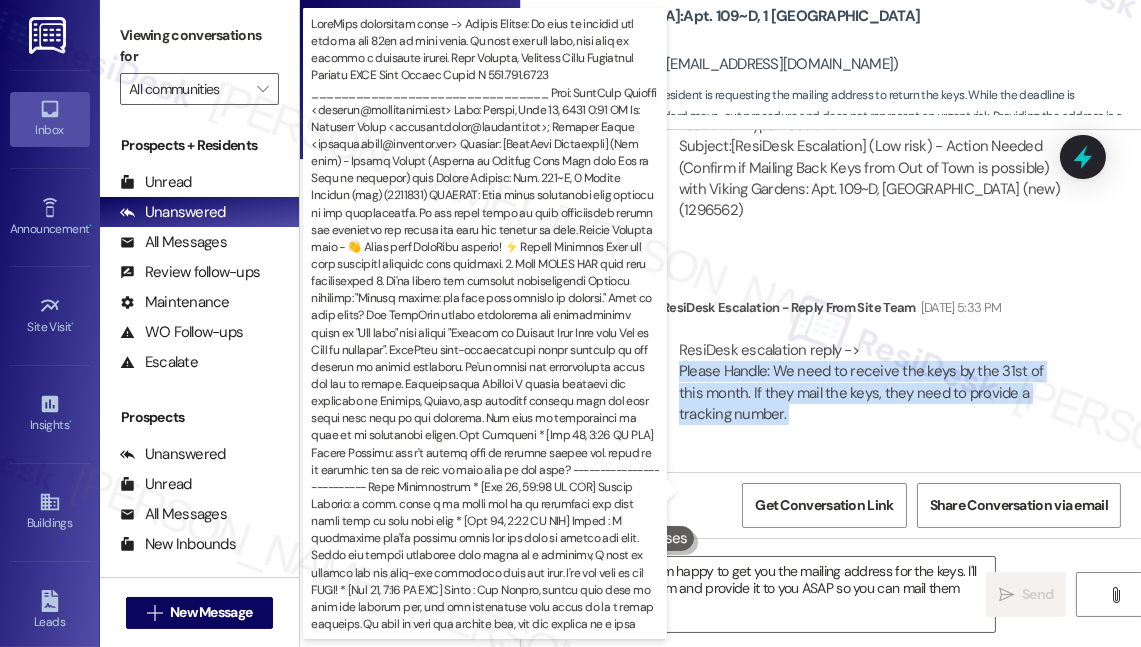 click on "ResiDesk escalation reply ->
Please Handle: We need to receive the keys by the 31st of this month. If they mail the keys, they need to provide a tracking number.
Best Regards,
[PERSON_NAME]  Community Manager
PTLA Real Estate Group
T  360.734.5374
________________________________
From: ResiDesk Support <[EMAIL_ADDRESS][DOMAIN_NAME]>
Sent: [DATE] 2:31 PM
To: [PERSON_NAME] <[PERSON_NAME][EMAIL_ADDRESS][DOMAIN_NAME]>; [PERSON_NAME] <[EMAIL_ADDRESS][DOMAIN_NAME]>
Subject: [ResiDesk Escalatio..." at bounding box center (861, 596) 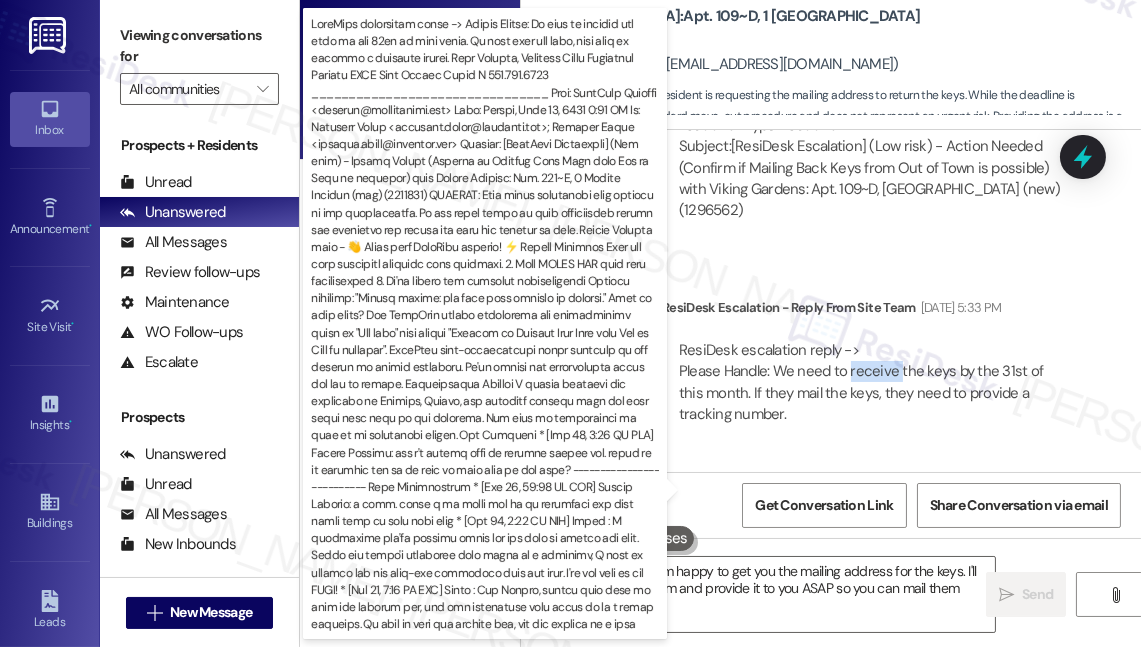 click on "ResiDesk escalation reply ->
Please Handle: We need to receive the keys by the 31st of this month. If they mail the keys, they need to provide a tracking number.
Best Regards,
[PERSON_NAME]  Community Manager
PTLA Real Estate Group
T  360.734.5374
________________________________
From: ResiDesk Support <[EMAIL_ADDRESS][DOMAIN_NAME]>
Sent: [DATE] 2:31 PM
To: [PERSON_NAME] <[PERSON_NAME][EMAIL_ADDRESS][DOMAIN_NAME]>; [PERSON_NAME] <[EMAIL_ADDRESS][DOMAIN_NAME]>
Subject: [ResiDesk Escalatio..." at bounding box center [861, 596] 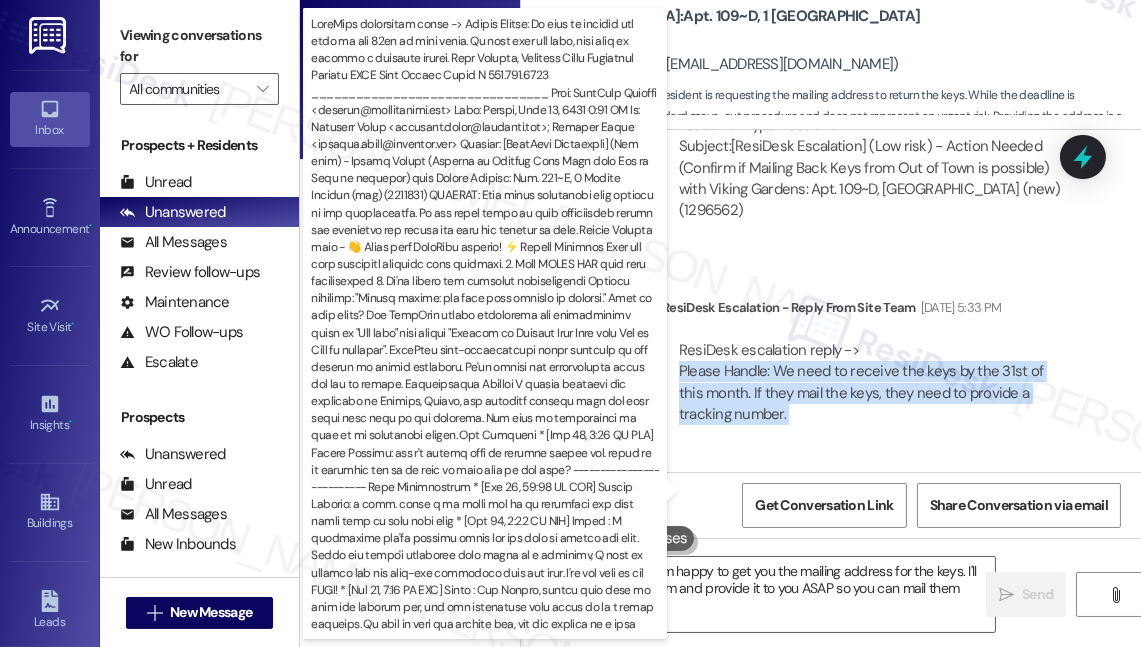 click on "ResiDesk escalation reply ->
Please Handle: We need to receive the keys by the 31st of this month. If they mail the keys, they need to provide a tracking number.
Best Regards,
[PERSON_NAME]  Community Manager
PTLA Real Estate Group
T  360.734.5374
________________________________
From: ResiDesk Support <[EMAIL_ADDRESS][DOMAIN_NAME]>
Sent: [DATE] 2:31 PM
To: [PERSON_NAME] <[PERSON_NAME][EMAIL_ADDRESS][DOMAIN_NAME]>; [PERSON_NAME] <[EMAIL_ADDRESS][DOMAIN_NAME]>
Subject: [ResiDesk Escalatio..." at bounding box center [861, 596] 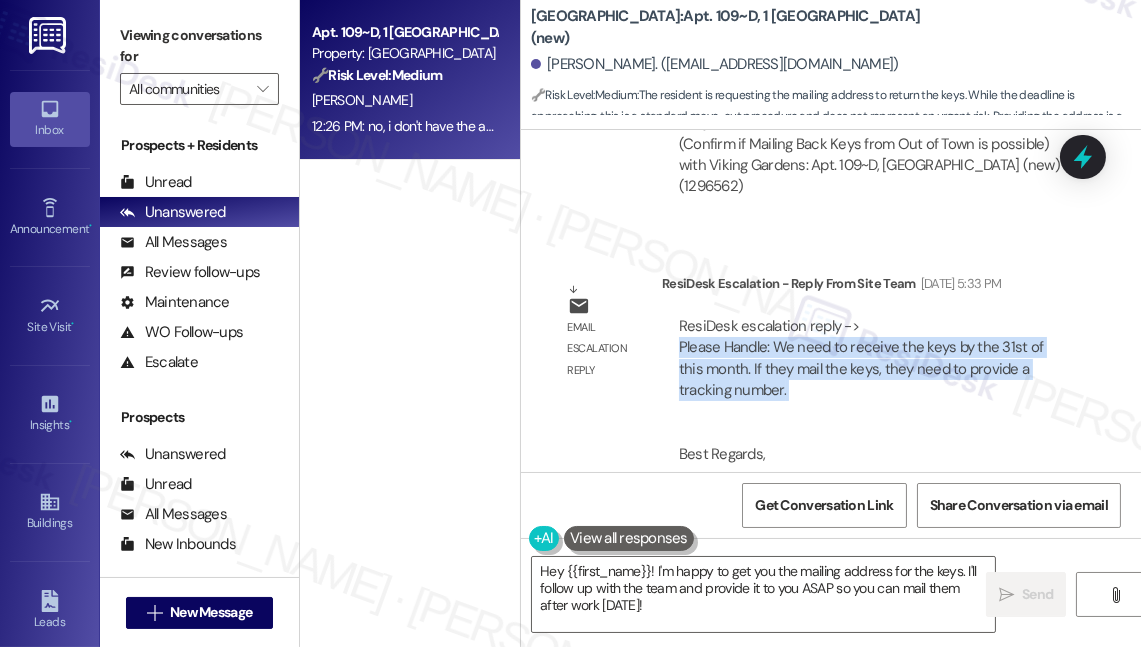 scroll, scrollTop: 9576, scrollLeft: 0, axis: vertical 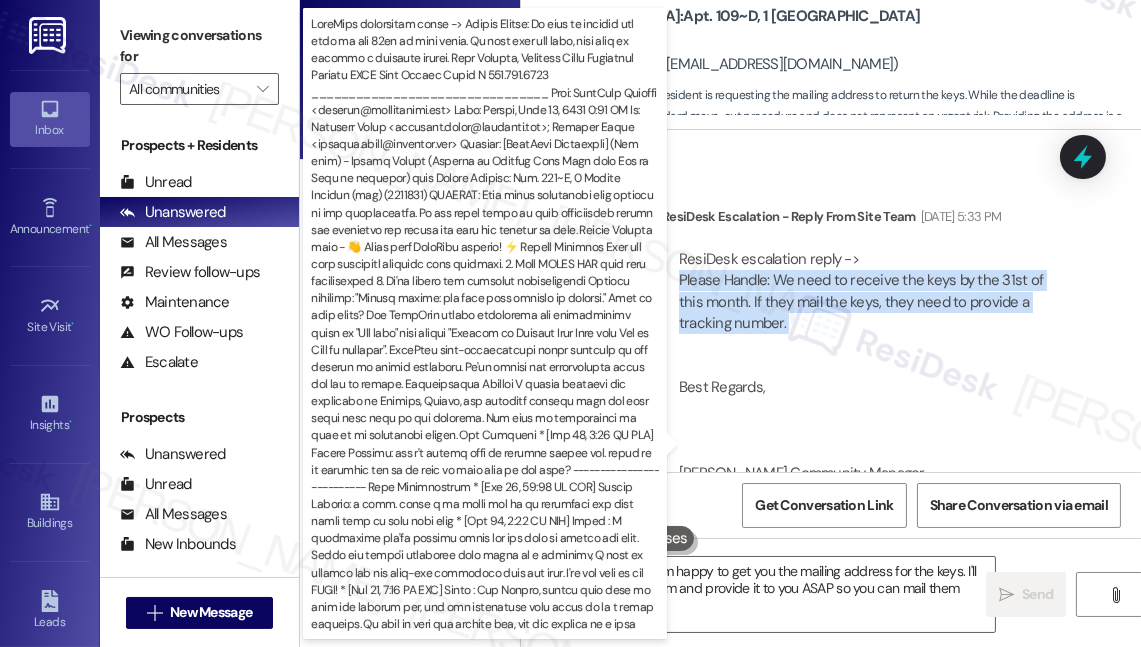 click on "ResiDesk escalation reply ->
Please Handle: We need to receive the keys by the 31st of this month. If they mail the keys, they need to provide a tracking number.
Best Regards,
[PERSON_NAME]  Community Manager
PTLA Real Estate Group
T  360.734.5374
________________________________
From: ResiDesk Support <[EMAIL_ADDRESS][DOMAIN_NAME]>
Sent: [DATE] 2:31 PM
To: [PERSON_NAME] <[PERSON_NAME][EMAIL_ADDRESS][DOMAIN_NAME]>; [PERSON_NAME] <[EMAIL_ADDRESS][DOMAIN_NAME]>
Subject: [ResiDesk Escalatio..." at bounding box center (861, 505) 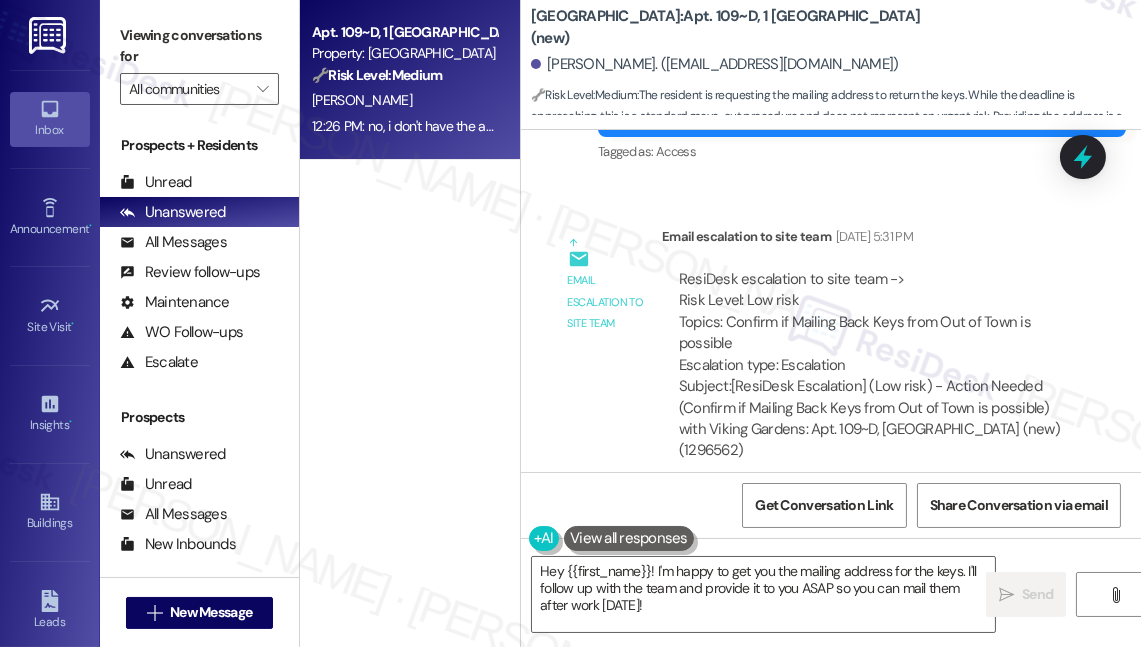 scroll, scrollTop: 9213, scrollLeft: 0, axis: vertical 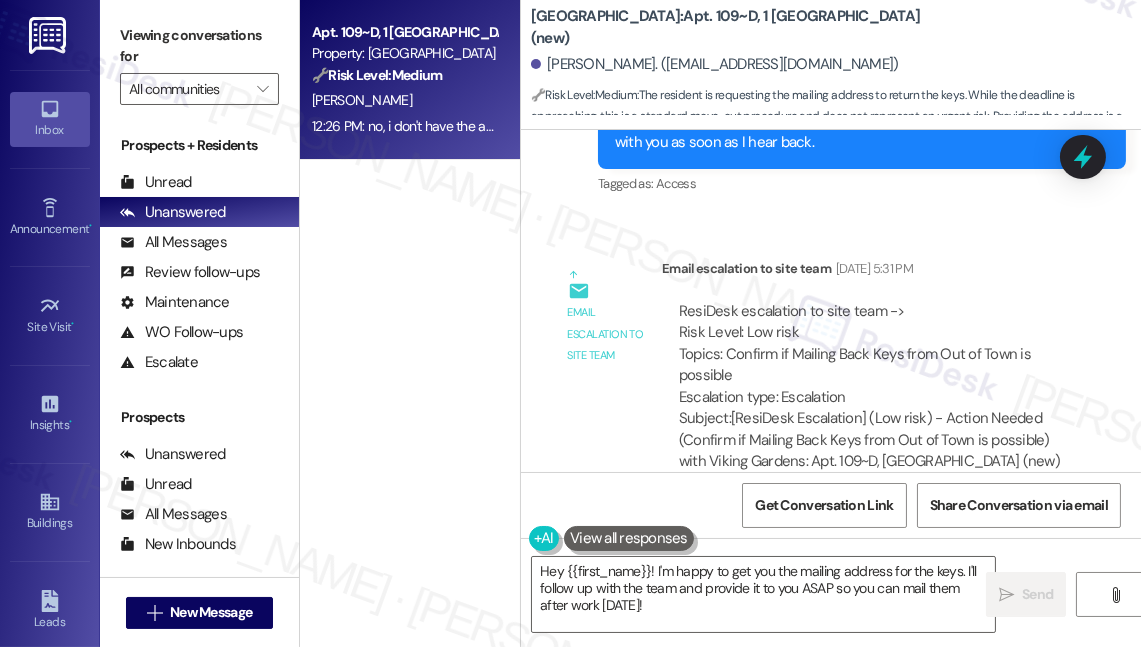 click on "ResiDesk escalation to site team ->
Risk Level: Low risk
Topics: Confirm if Mailing Back Keys from Out of Town is possible
Escalation type: Escalation" at bounding box center (870, 354) 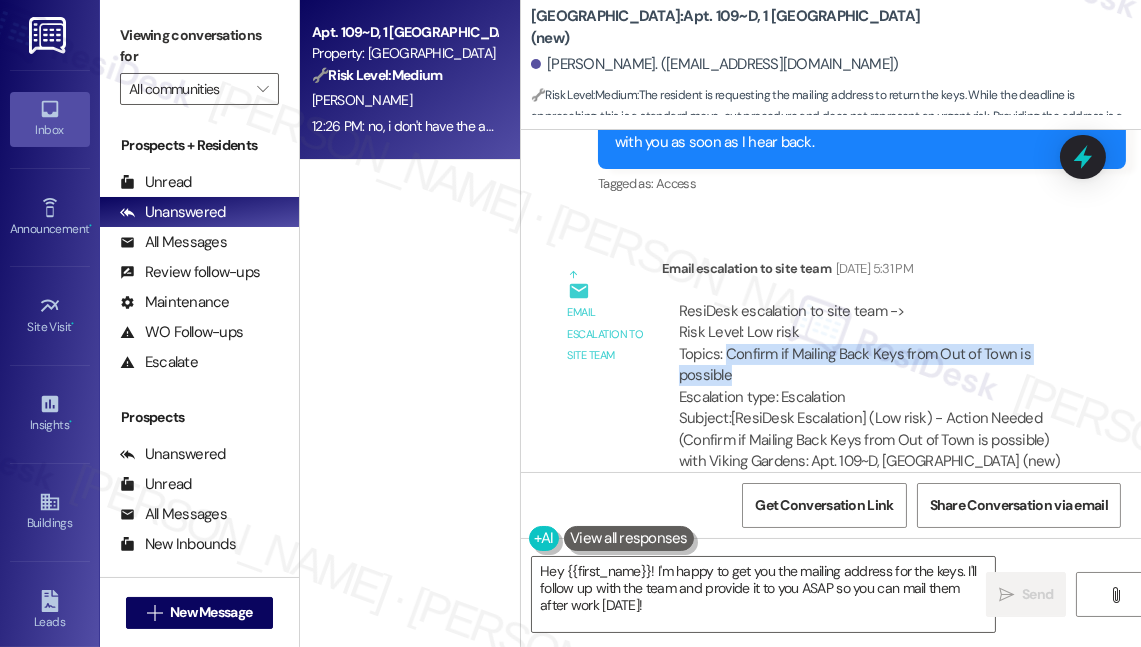 drag, startPoint x: 724, startPoint y: 354, endPoint x: 1011, endPoint y: 383, distance: 288.46143 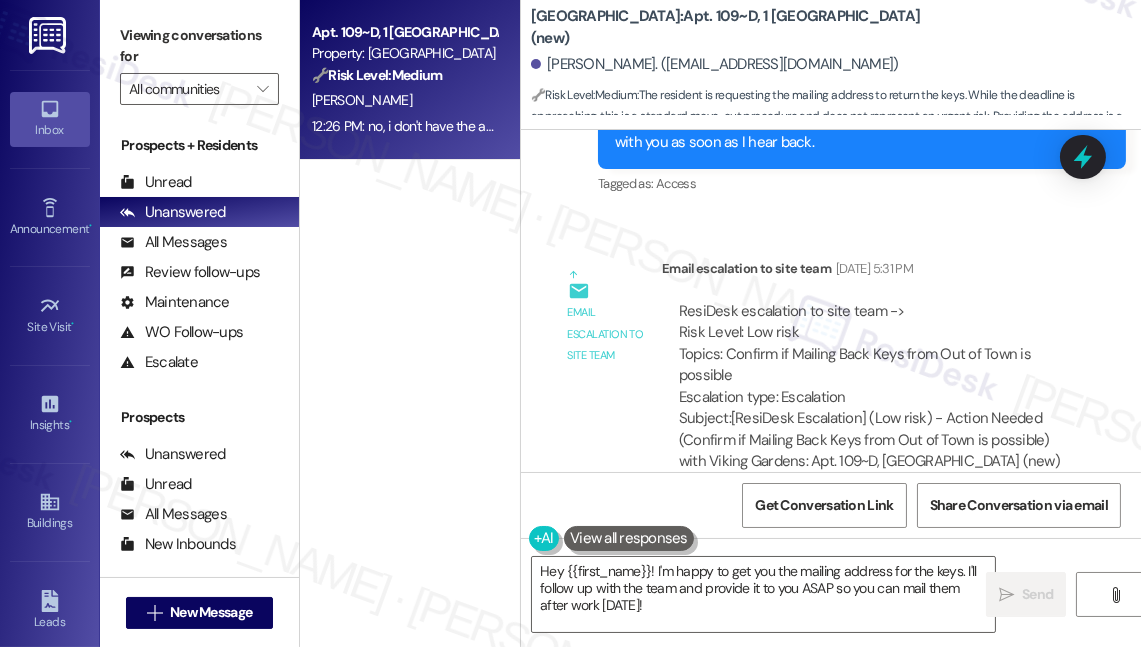 click on "Apt. 109~D, [GEOGRAPHIC_DATA] (new) Property: Viking Gardens 🔧  Risk Level:  Medium The resident is requesting the mailing address to return the keys. While the deadline is approaching, this is a standard move-out procedure and does not represent an urgent risk. Providing the address is a routine task. [PERSON_NAME] 12:26 PM: no, i don't have the address.
if you would get me that would be awesome. i'll send them after work [DATE] if you get me the address 12:26 PM: no, i don't have the address.
if you would get me that would be awesome. i'll send them after work [DATE] if you get me the address" at bounding box center [410, 252] 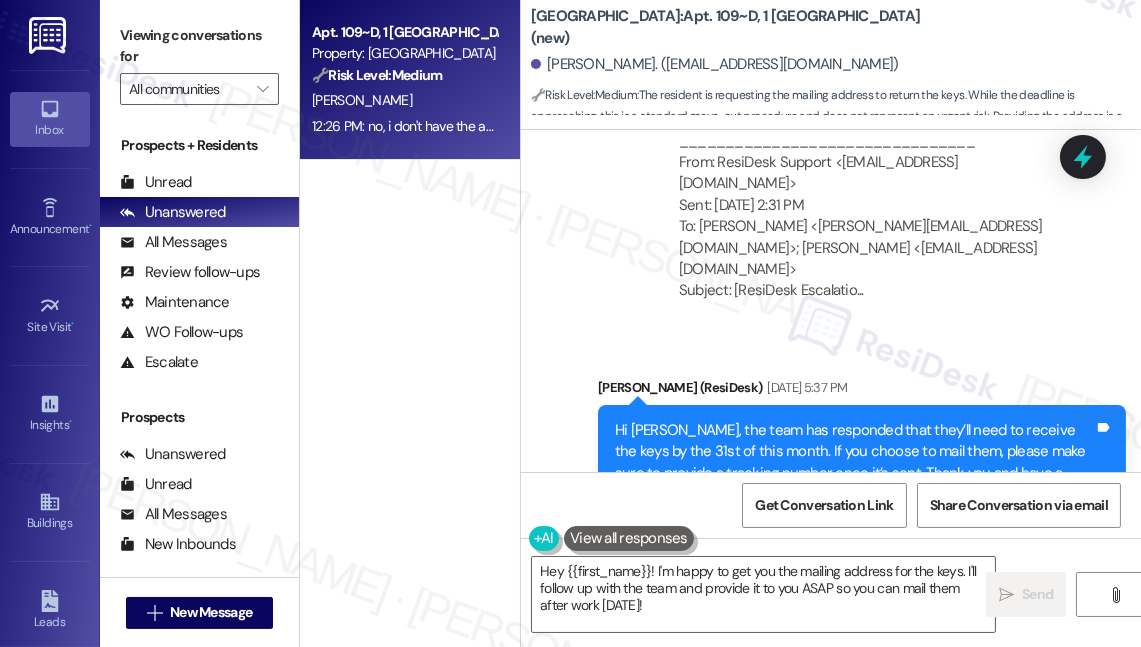 scroll, scrollTop: 10304, scrollLeft: 0, axis: vertical 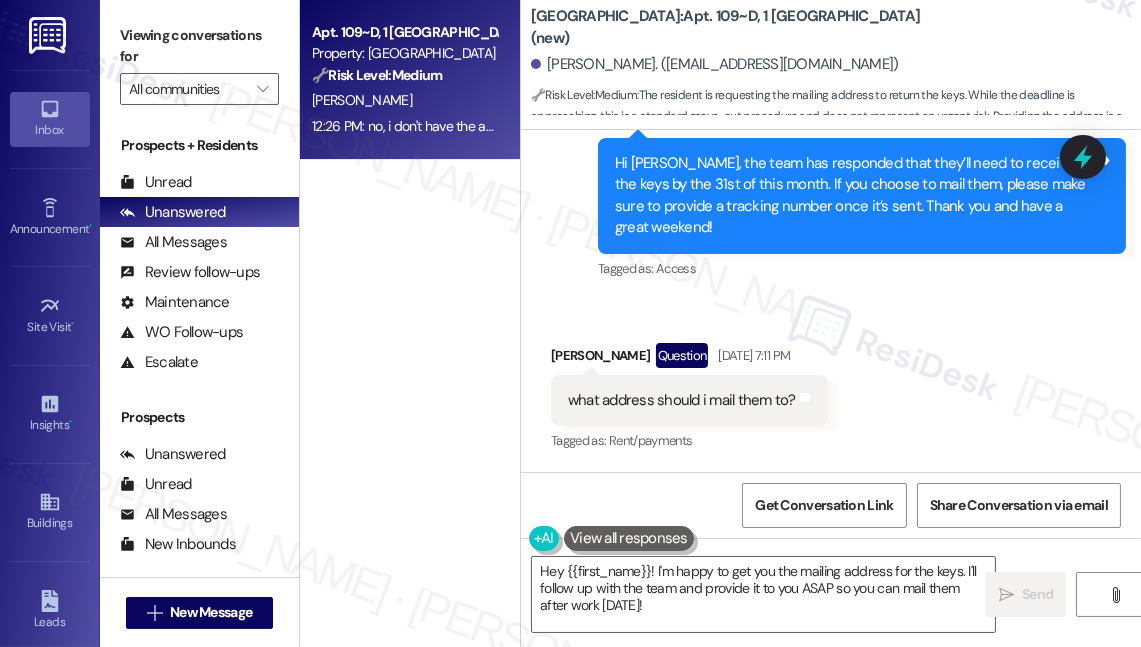 click on "what address should i mail them to?" at bounding box center (682, 400) 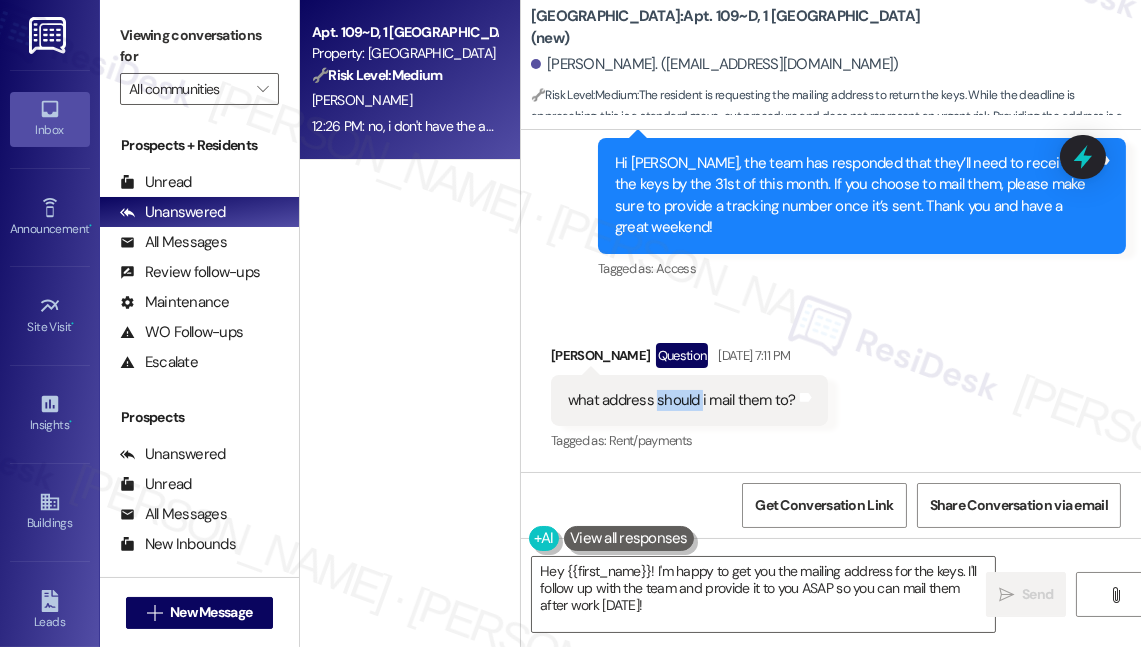 click on "what address should i mail them to?" at bounding box center [682, 400] 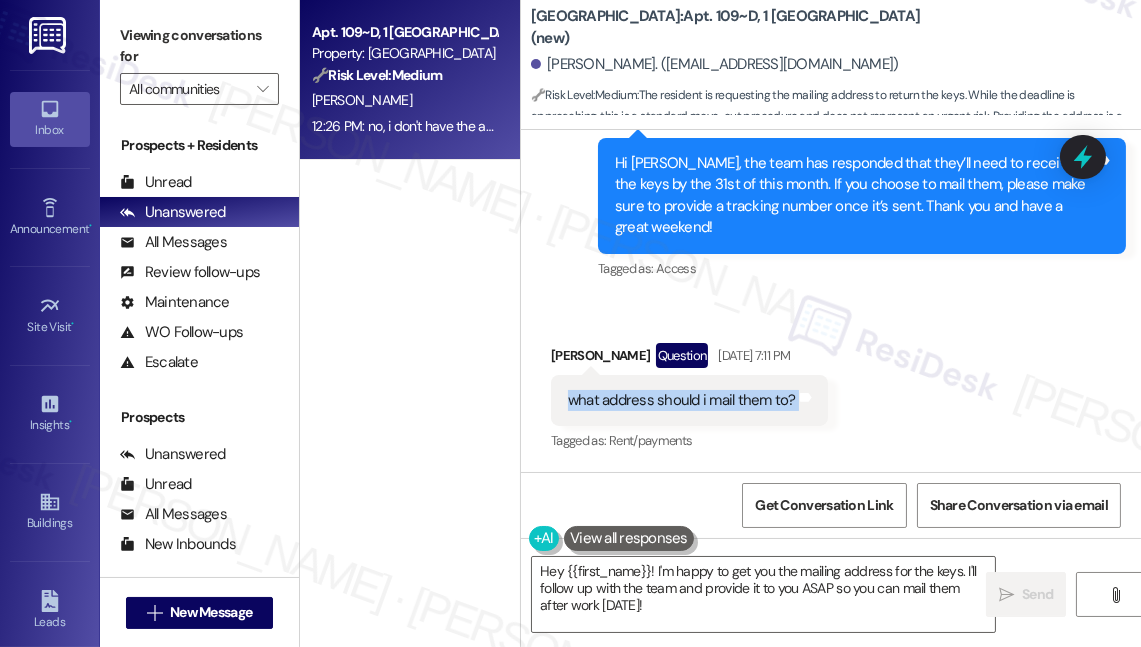 click on "what address should i mail them to?" at bounding box center (682, 400) 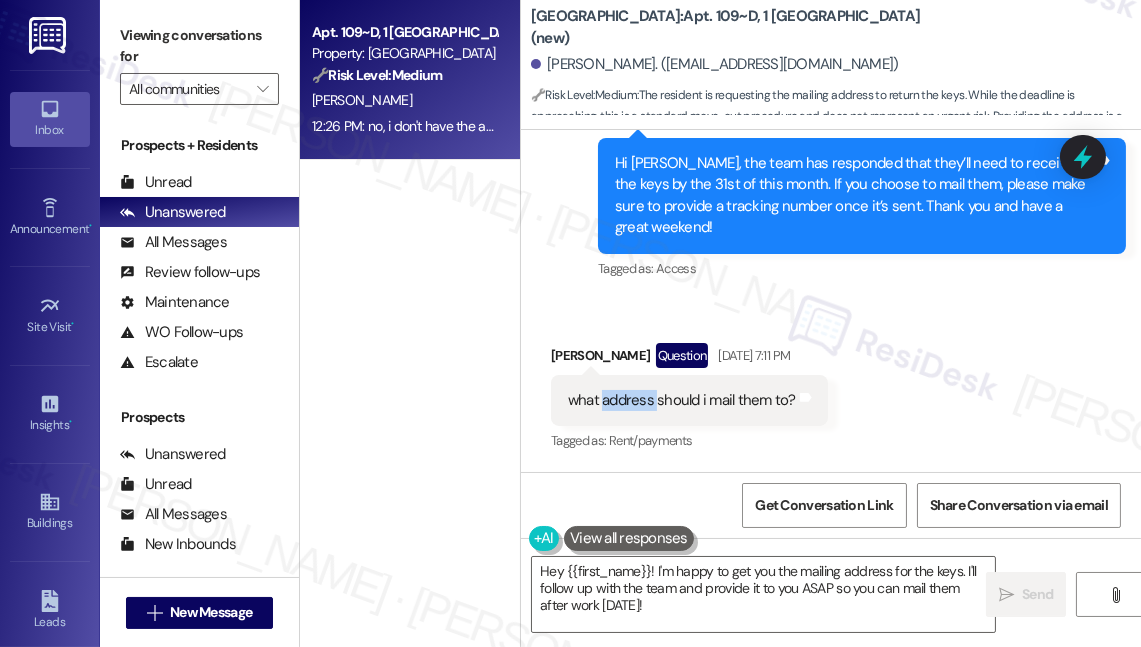 click on "what address should i mail them to?" at bounding box center (682, 400) 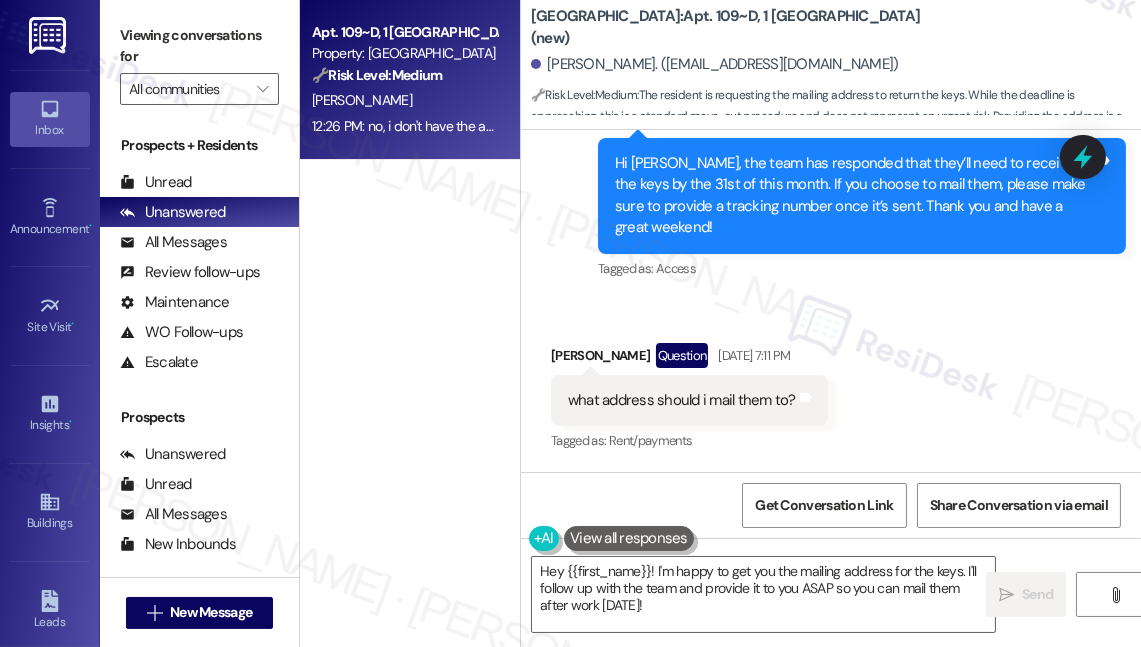 click on "what address should i mail them to?" at bounding box center [682, 400] 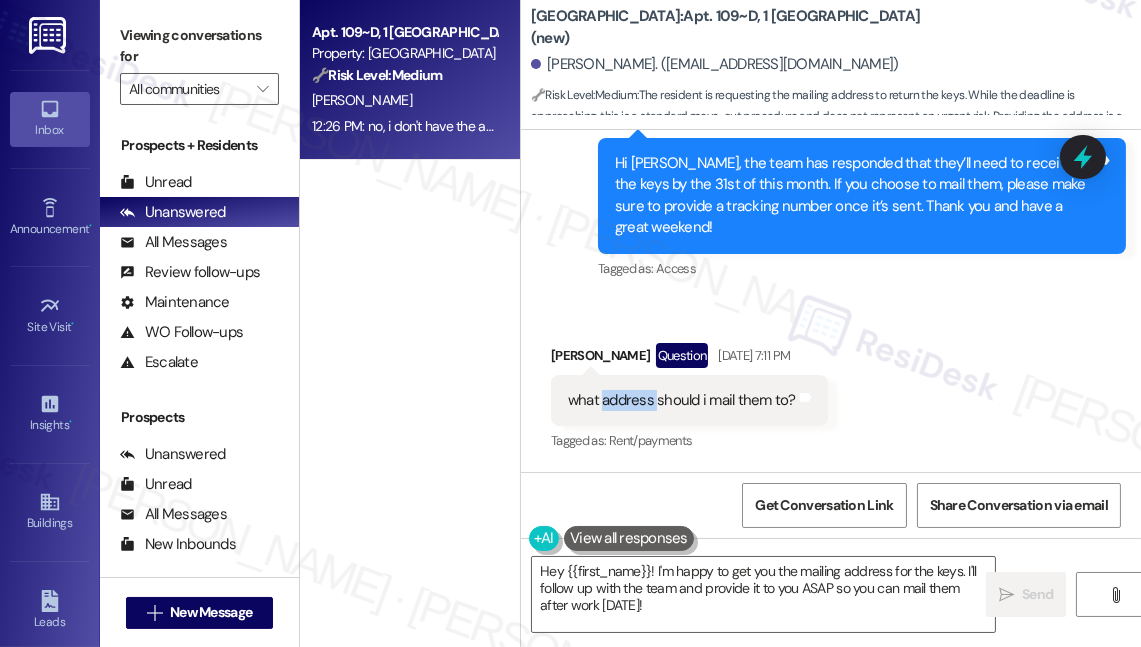click on "what address should i mail them to?" at bounding box center [682, 400] 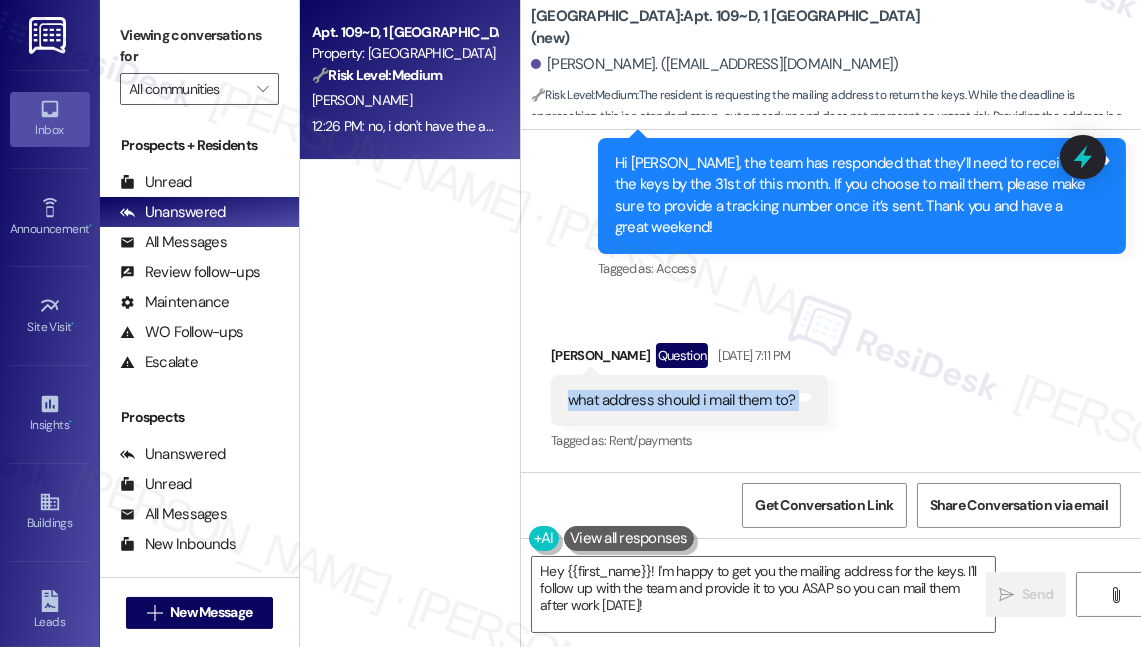 click on "what address should i mail them to?" at bounding box center (682, 400) 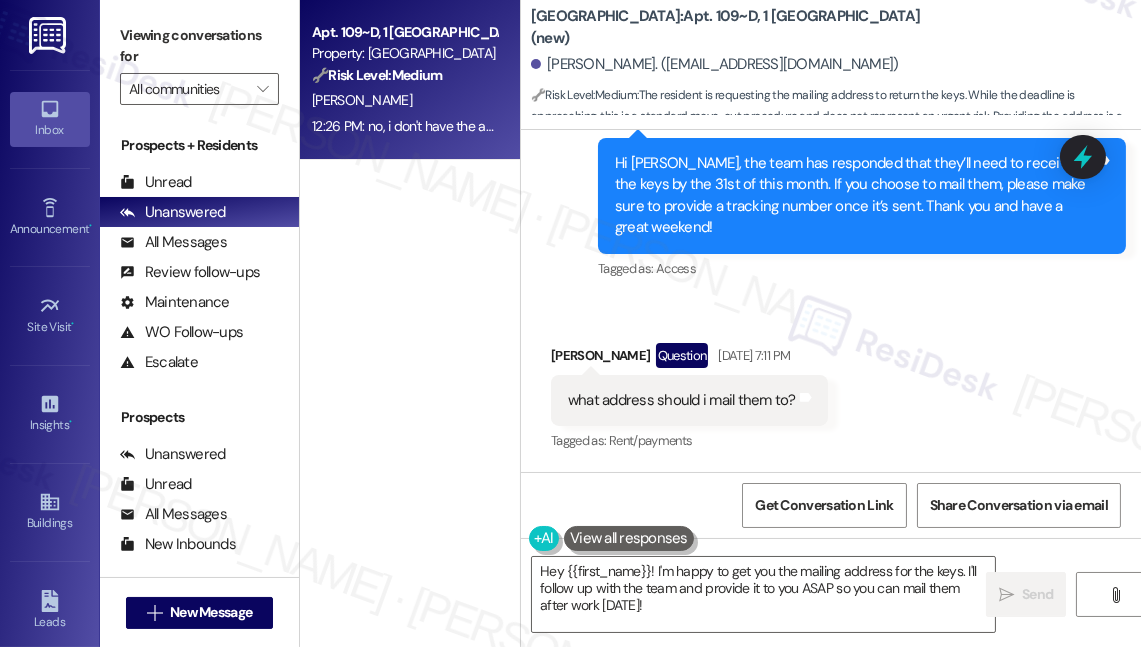 click on "Apt. 109~D, [GEOGRAPHIC_DATA] (new) Property: Viking Gardens 🔧  Risk Level:  Medium The resident is requesting the mailing address to return the keys. While the deadline is approaching, this is a standard move-out procedure and does not represent an urgent risk. Providing the address is a routine task. [PERSON_NAME] 12:26 PM: no, i don't have the address.
if you would get me that would be awesome. i'll send them after work [DATE] if you get me the address 12:26 PM: no, i don't have the address.
if you would get me that would be awesome. i'll send them after work [DATE] if you get me the address" at bounding box center [410, 252] 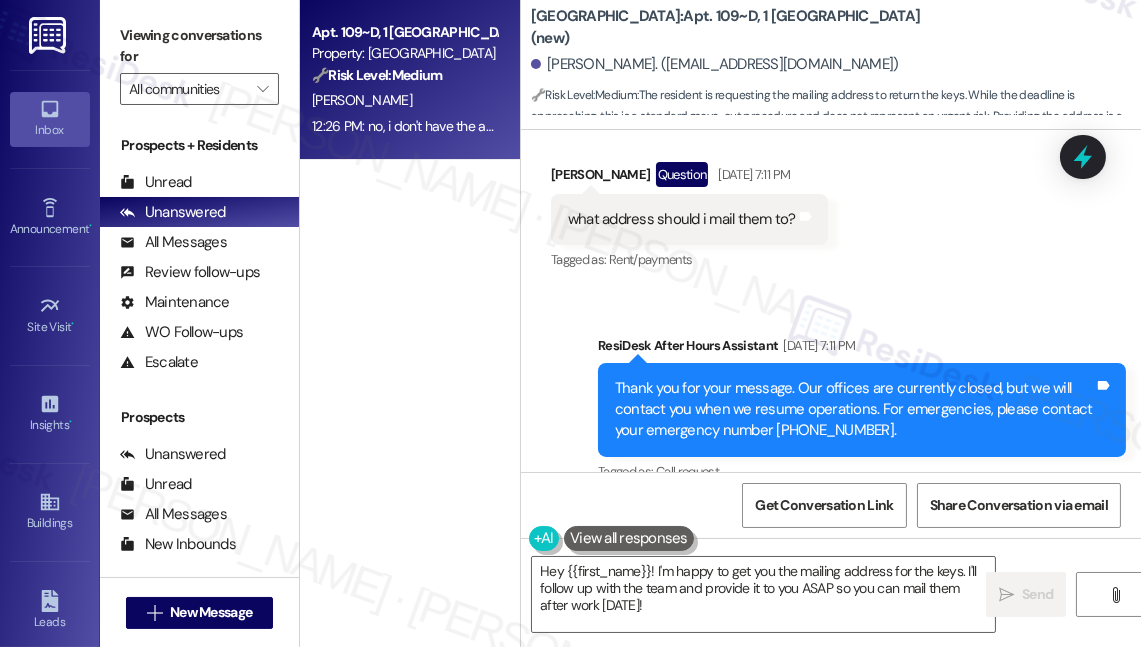 scroll, scrollTop: 10394, scrollLeft: 0, axis: vertical 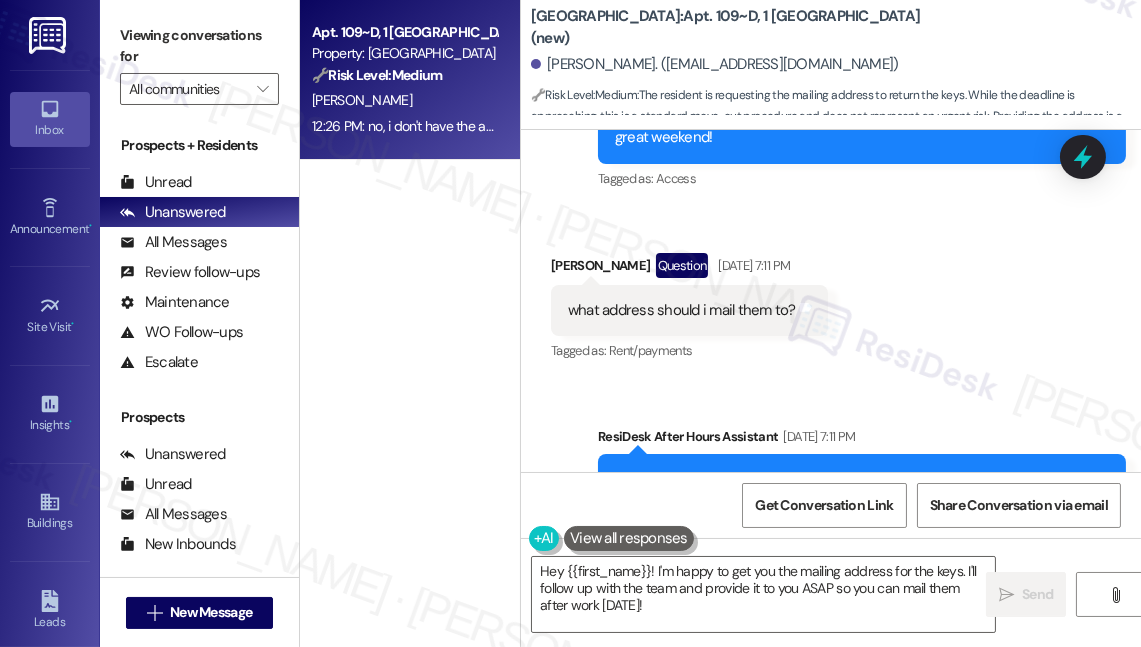 click on "Apt. 109~D, [GEOGRAPHIC_DATA] (new) Property: Viking Gardens 🔧  Risk Level:  Medium The resident is requesting the mailing address to return the keys. While the deadline is approaching, this is a standard move-out procedure and does not represent an urgent risk. Providing the address is a routine task. [PERSON_NAME] 12:26 PM: no, i don't have the address.
if you would get me that would be awesome. i'll send them after work [DATE] if you get me the address 12:26 PM: no, i don't have the address.
if you would get me that would be awesome. i'll send them after work [DATE] if you get me the address" at bounding box center (410, 252) 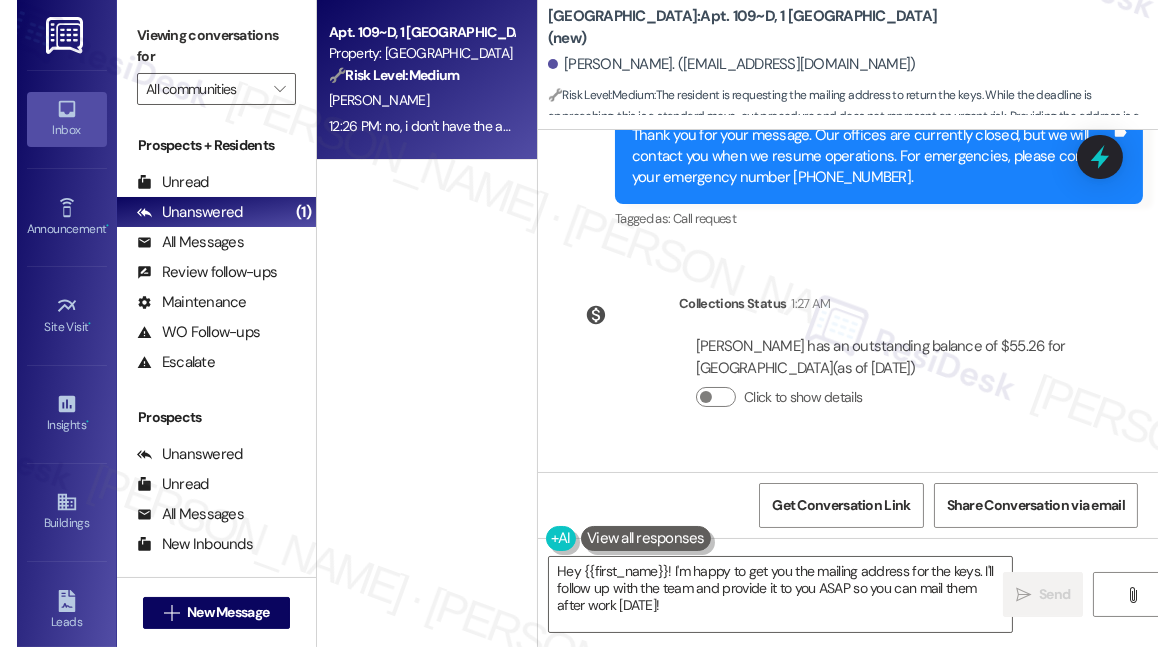 scroll, scrollTop: 11122, scrollLeft: 0, axis: vertical 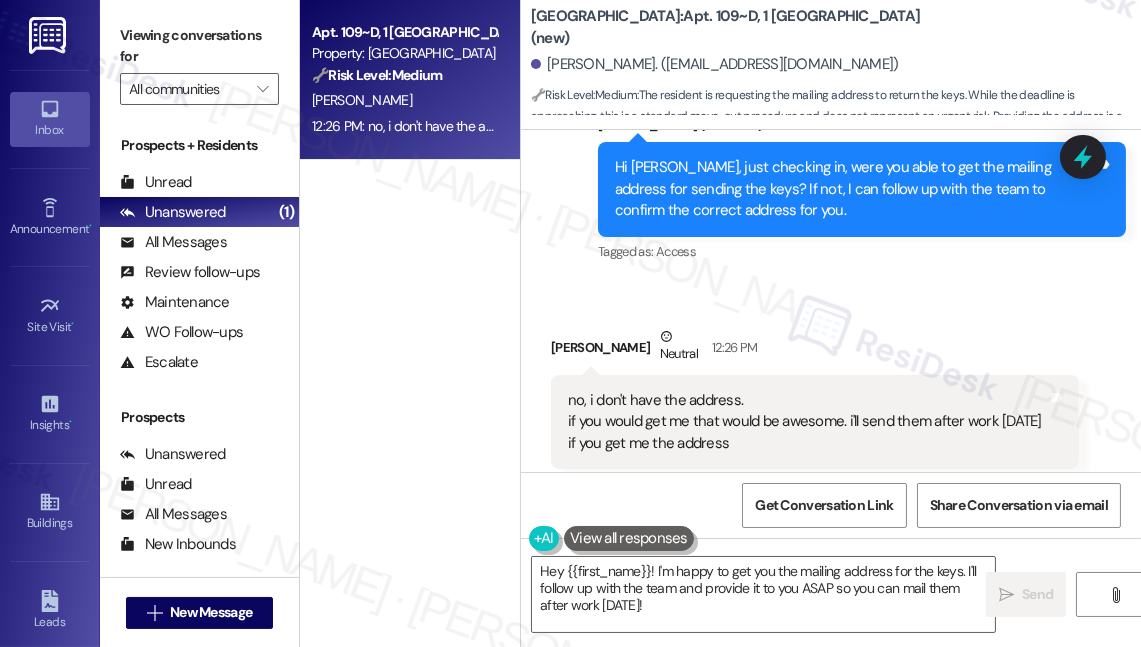 click on "Apt. 109~D, [GEOGRAPHIC_DATA] (new) Property: Viking Gardens 🔧  Risk Level:  Medium The resident is requesting the mailing address to return the keys. While the deadline is approaching, this is a standard move-out procedure and does not represent an urgent risk. Providing the address is a routine task. [PERSON_NAME] 12:26 PM: no, i don't have the address.
if you would get me that would be awesome. i'll send them after work [DATE] if you get me the address 12:26 PM: no, i don't have the address.
if you would get me that would be awesome. i'll send them after work [DATE] if you get me the address" at bounding box center (410, 252) 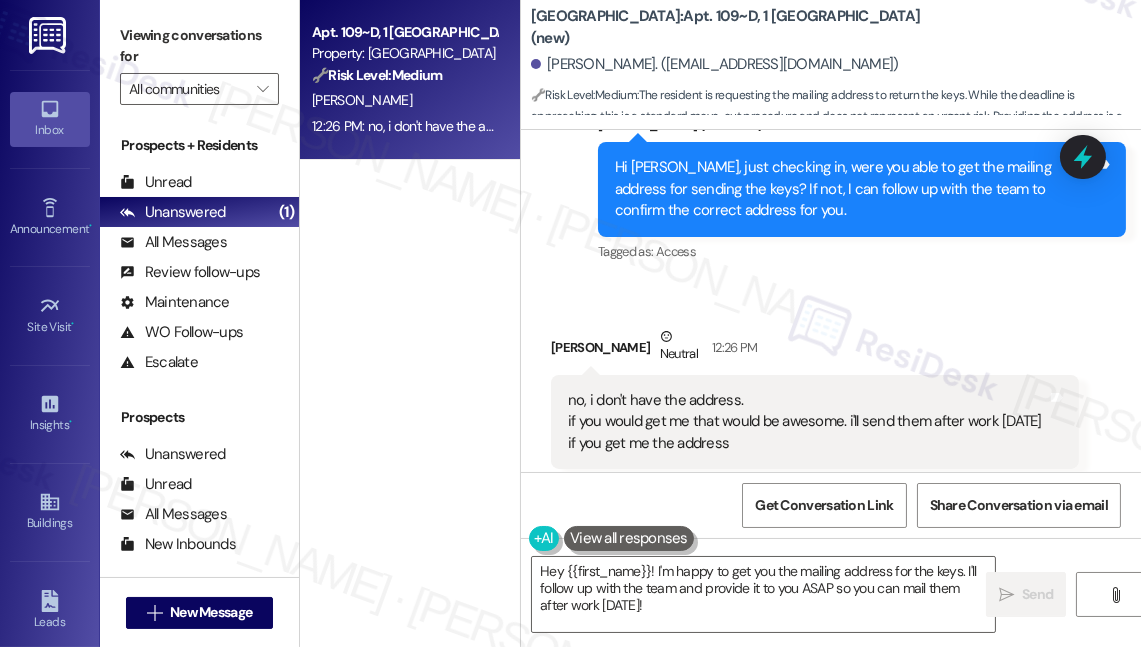 click on "no, i don't have the address.
if you would get me that would be awesome. i'll send them after work [DATE] if you get me the address" at bounding box center [807, 422] 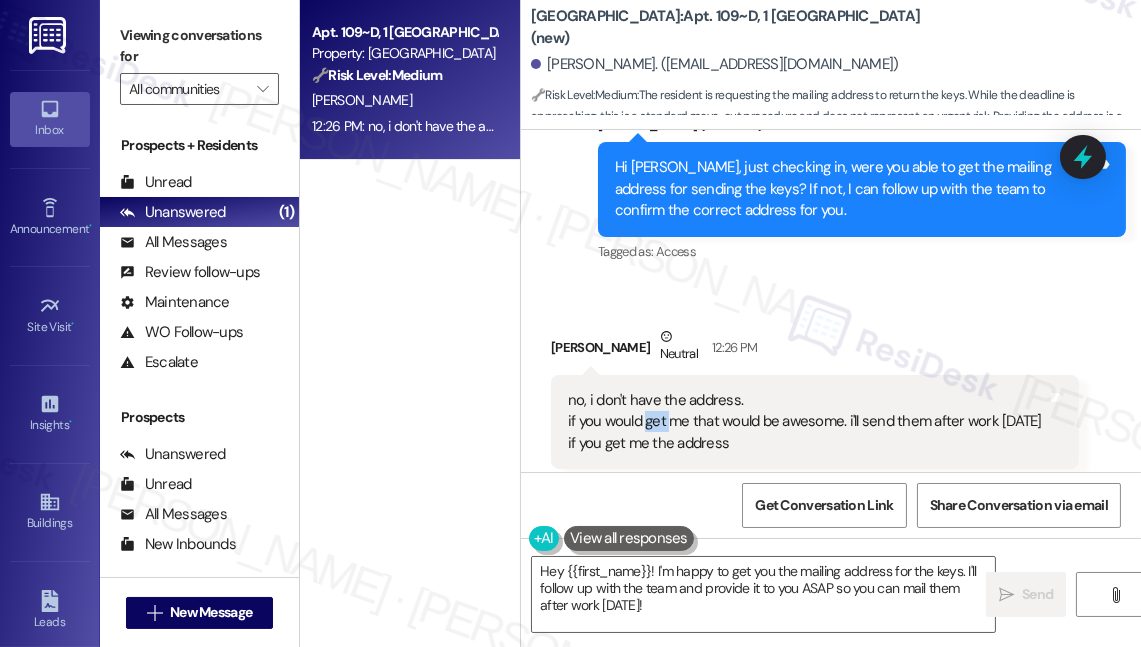 click on "no, i don't have the address.
if you would get me that would be awesome. i'll send them after work [DATE] if you get me the address" at bounding box center [807, 422] 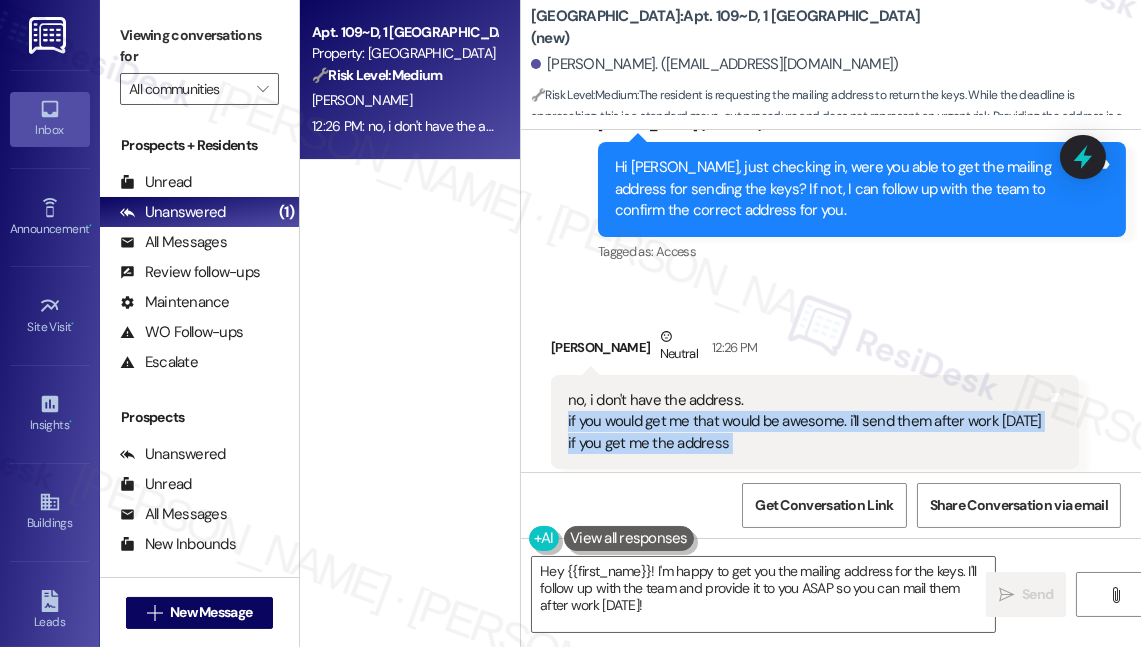 click on "no, i don't have the address.
if you would get me that would be awesome. i'll send them after work [DATE] if you get me the address" at bounding box center [807, 422] 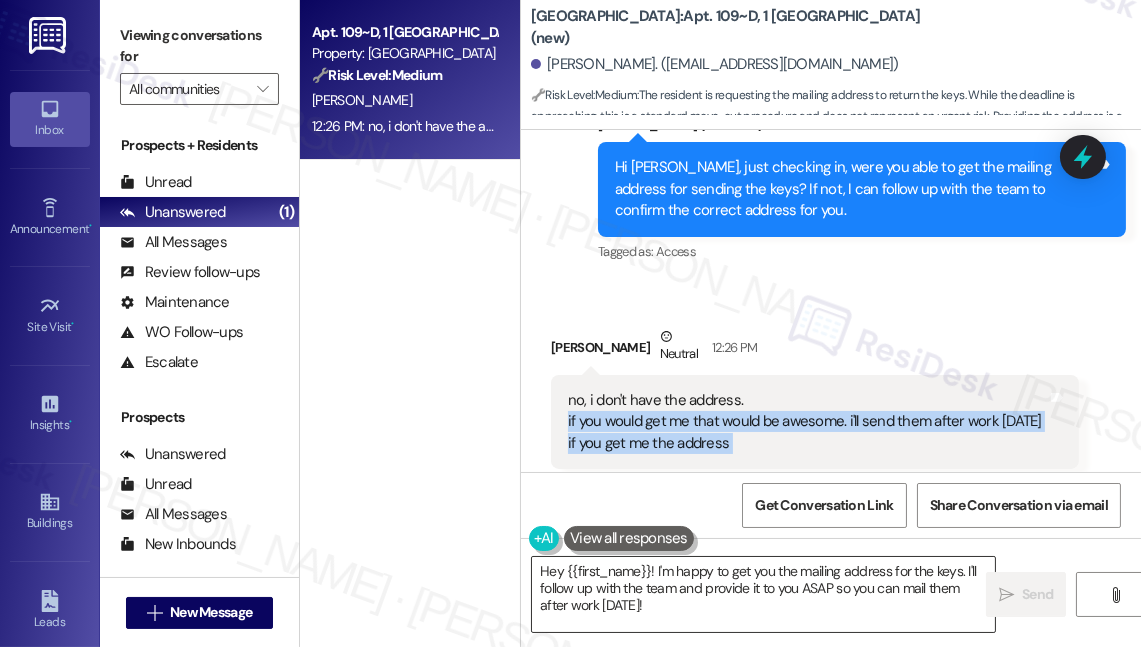 click on "Hey {{first_name}}! I'm happy to get you the mailing address for the keys. I'll follow up with the team and provide it to you ASAP so you can mail them after work [DATE]!" at bounding box center (763, 594) 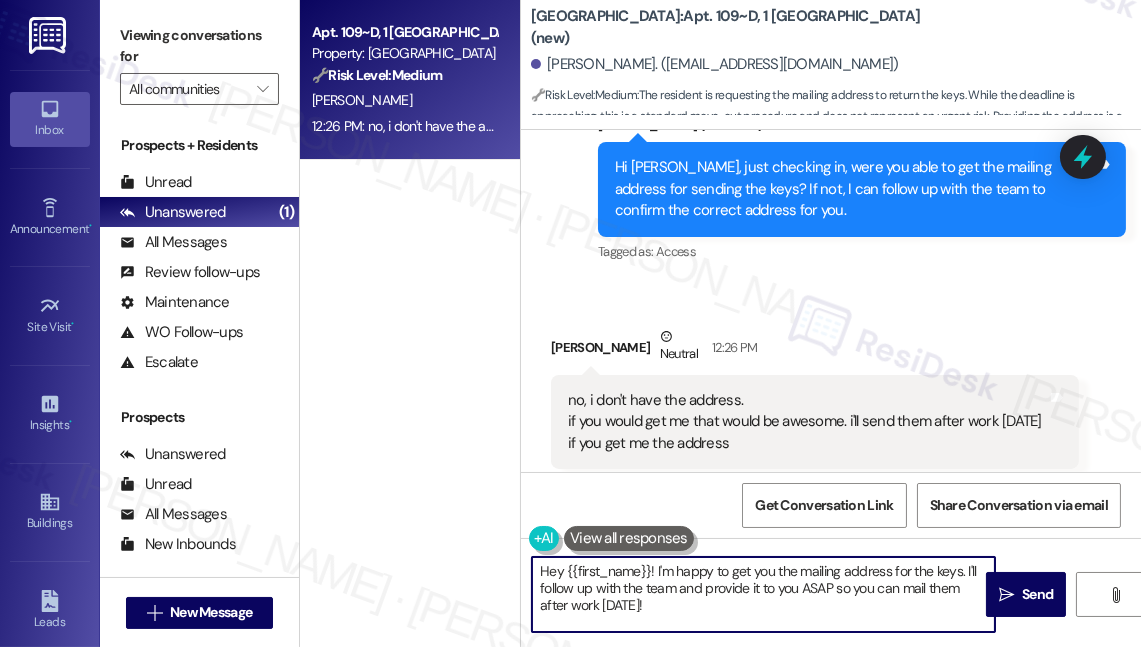 click on "Hey {{first_name}}! I'm happy to get you the mailing address for the keys. I'll follow up with the team and provide it to you ASAP so you can mail them after work [DATE]!" at bounding box center (763, 594) 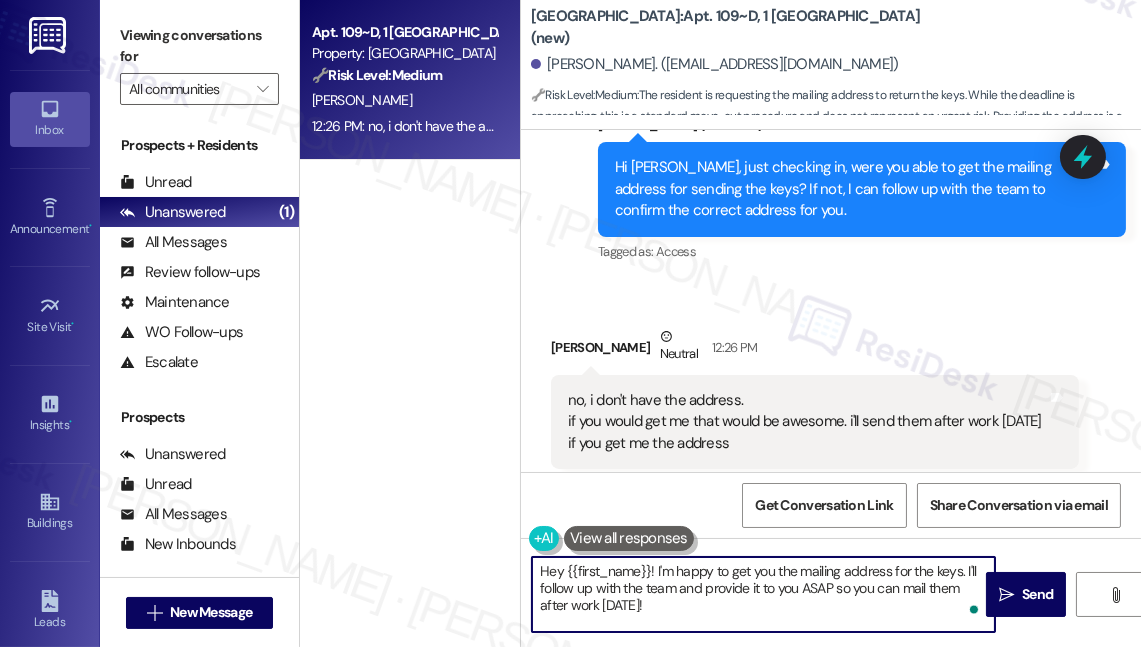 click on "Hey {{first_name}}! I'm happy to get you the mailing address for the keys. I'll follow up with the team and provide it to you ASAP so you can mail them after work [DATE]!" at bounding box center (763, 594) 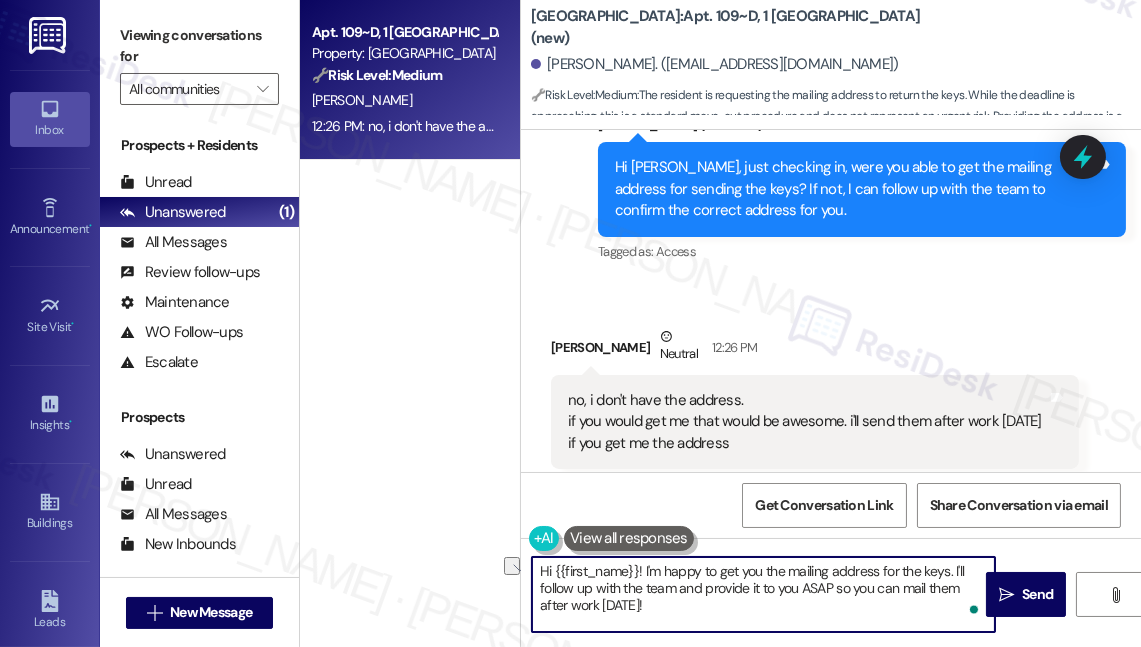 drag, startPoint x: 644, startPoint y: 568, endPoint x: 953, endPoint y: 574, distance: 309.05826 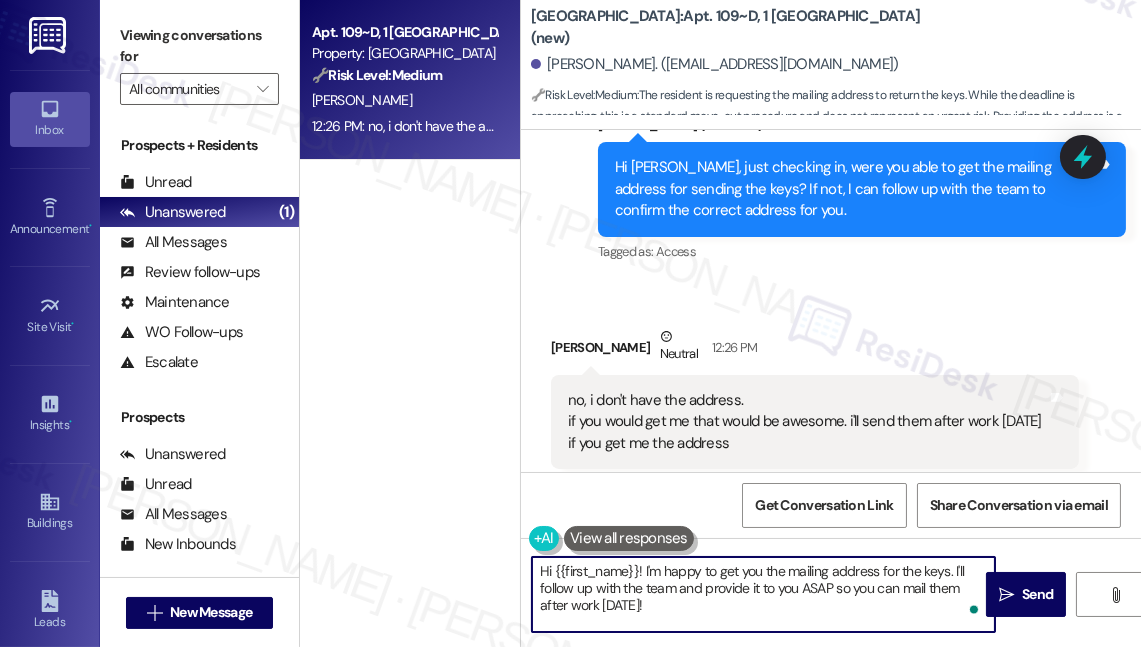 drag, startPoint x: 950, startPoint y: 572, endPoint x: 453, endPoint y: 589, distance: 497.29065 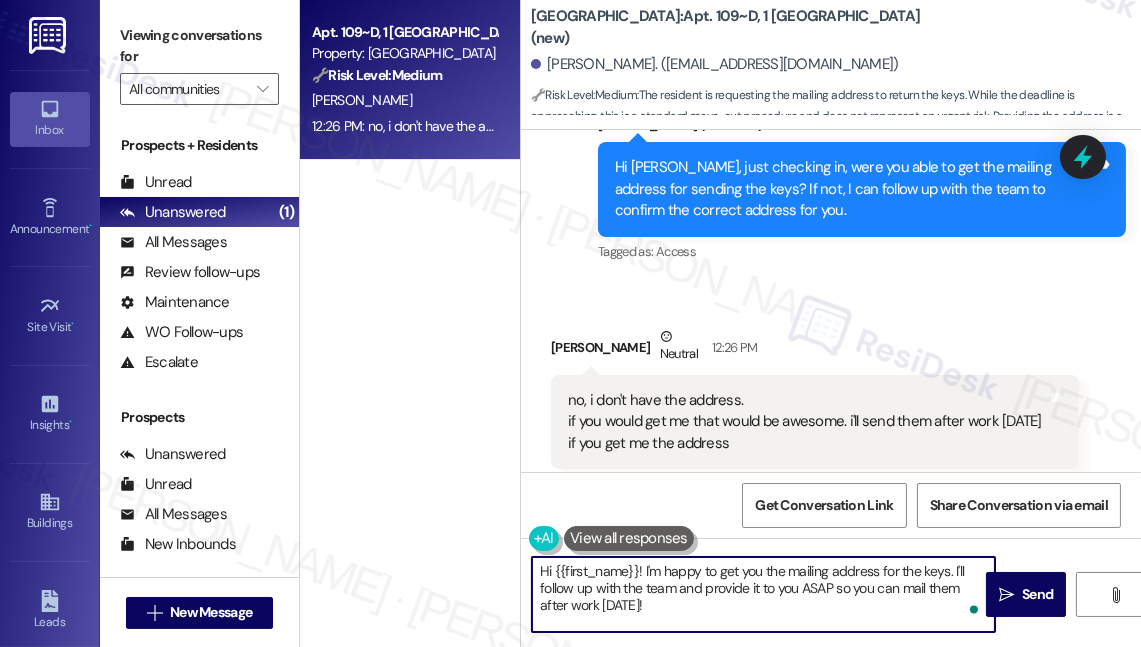 type on "Hi {{first_name}}! I'm happy to get you the mailing address for the keys. I'll follow up with the team and provide it to you ASAP so you can mail them after work [DATE]!" 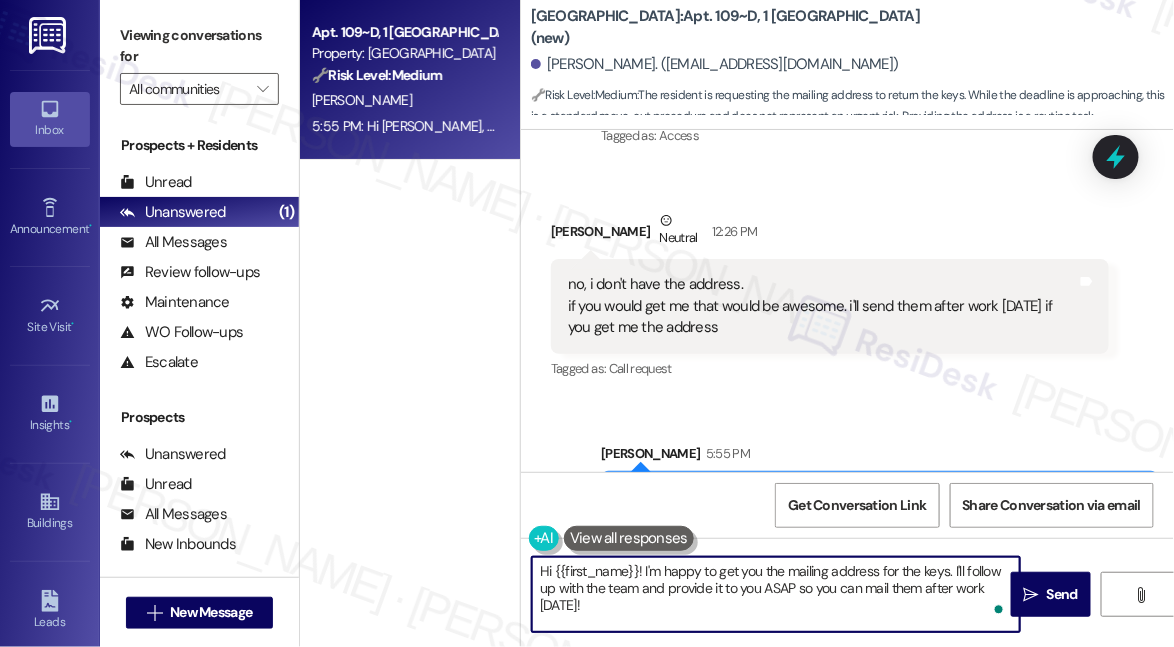 scroll, scrollTop: 11154, scrollLeft: 0, axis: vertical 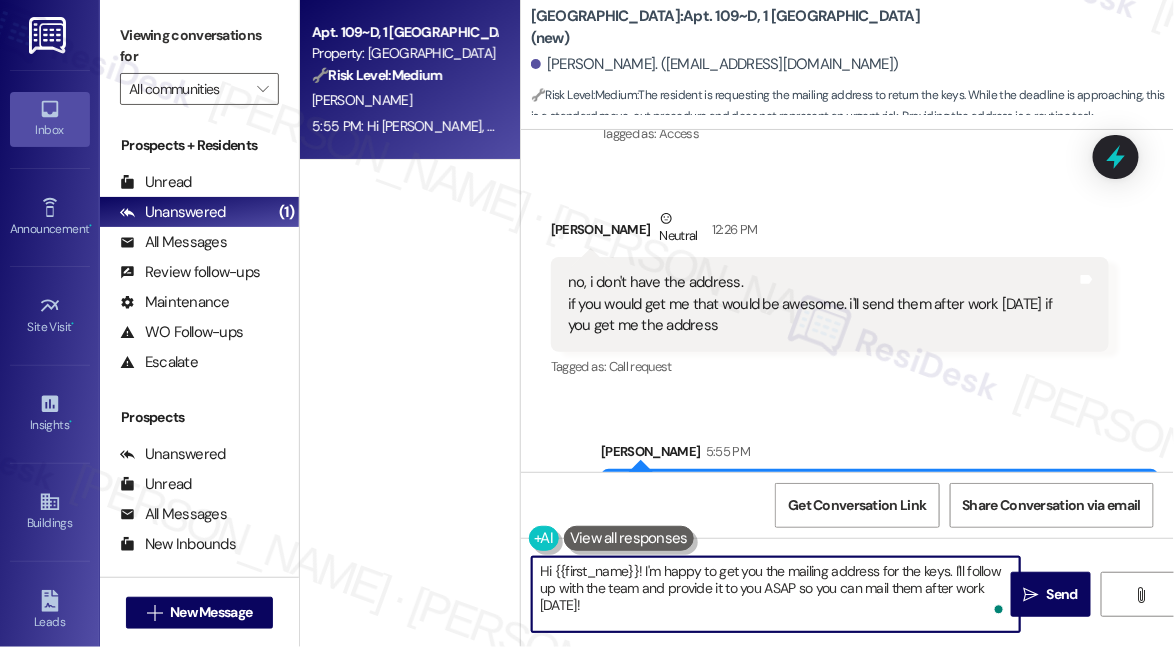 click on "Hi [PERSON_NAME], here's the mailing address for [GEOGRAPHIC_DATA]: [STREET_ADDRESS][PERSON_NAME]" at bounding box center [872, 505] 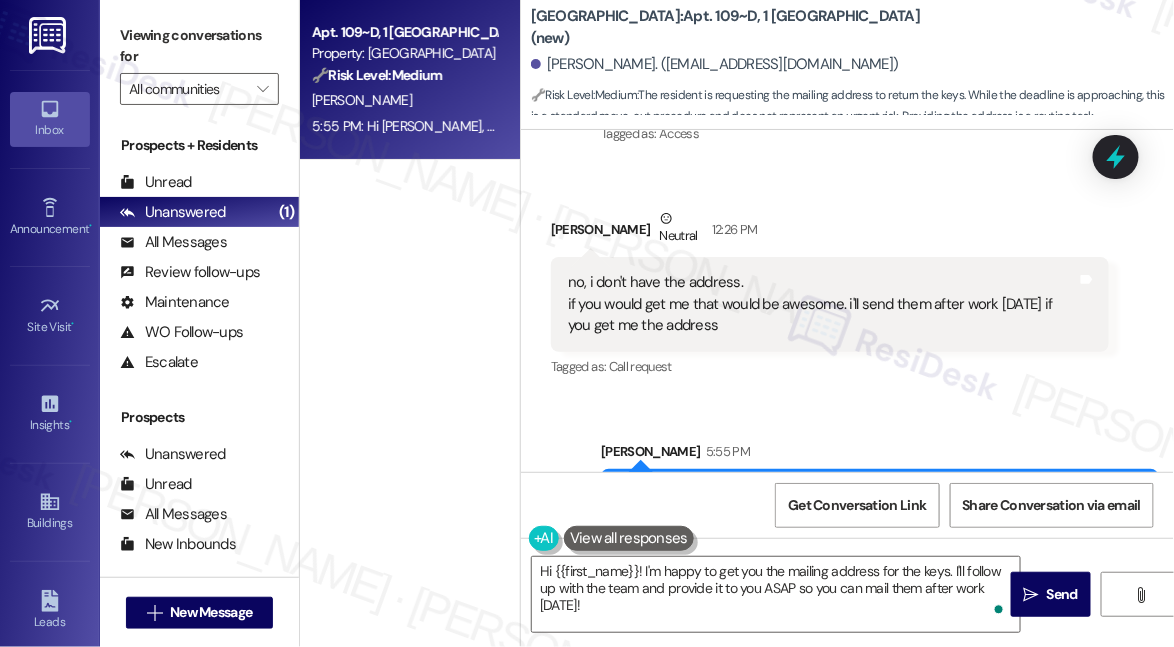 click on "Hi [PERSON_NAME], here's the mailing address for [GEOGRAPHIC_DATA]: [STREET_ADDRESS][PERSON_NAME]" at bounding box center [872, 505] 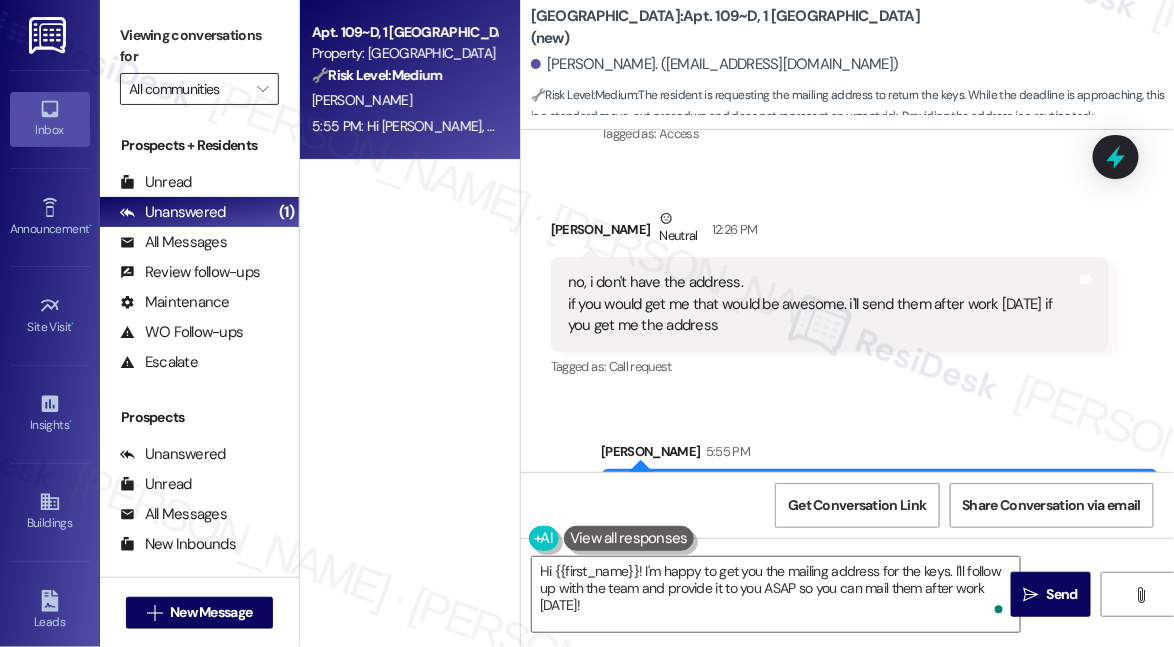 click on "All communities" at bounding box center [188, 89] 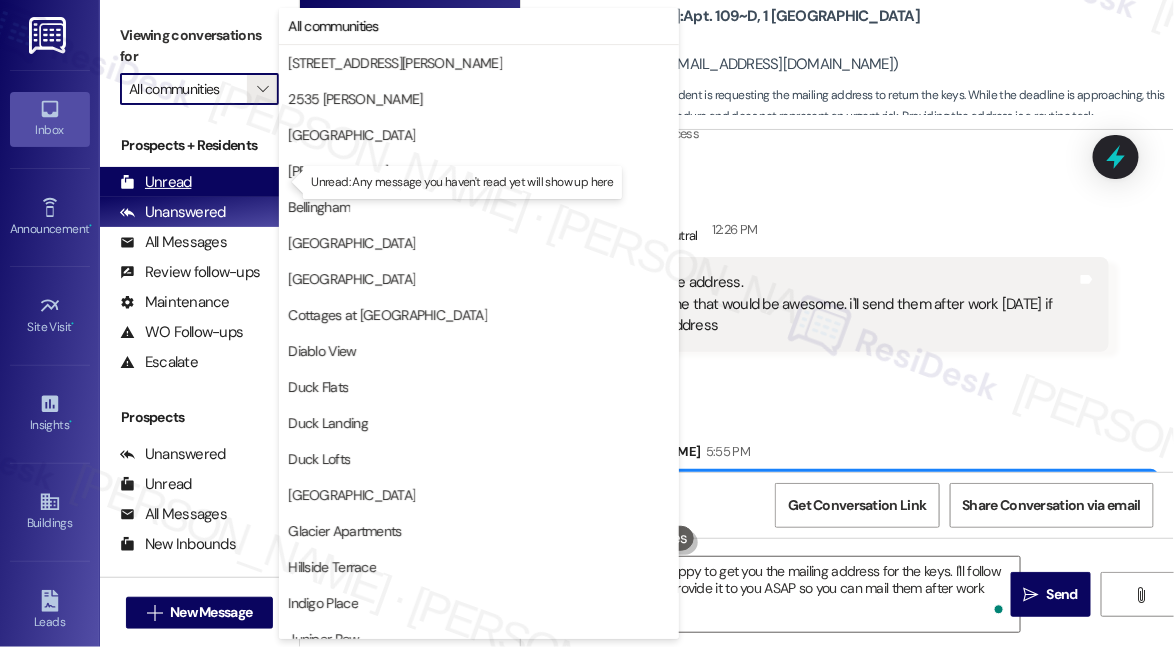 click on "Unread (0)" at bounding box center [199, 182] 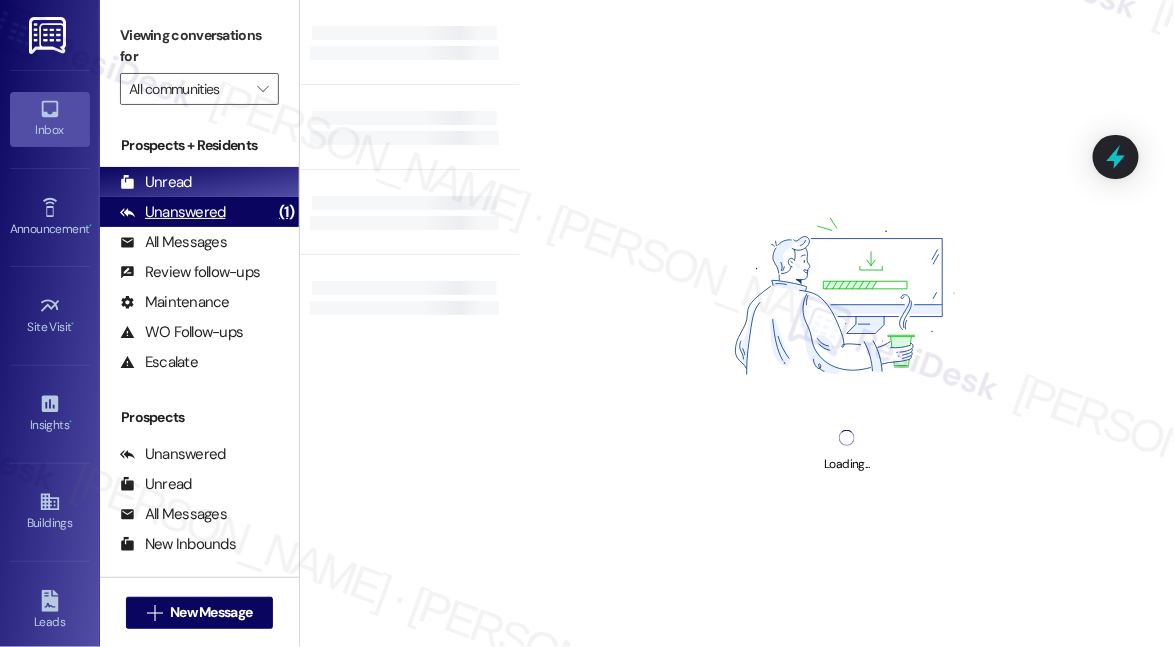 click on "Unanswered (1)" at bounding box center [199, 212] 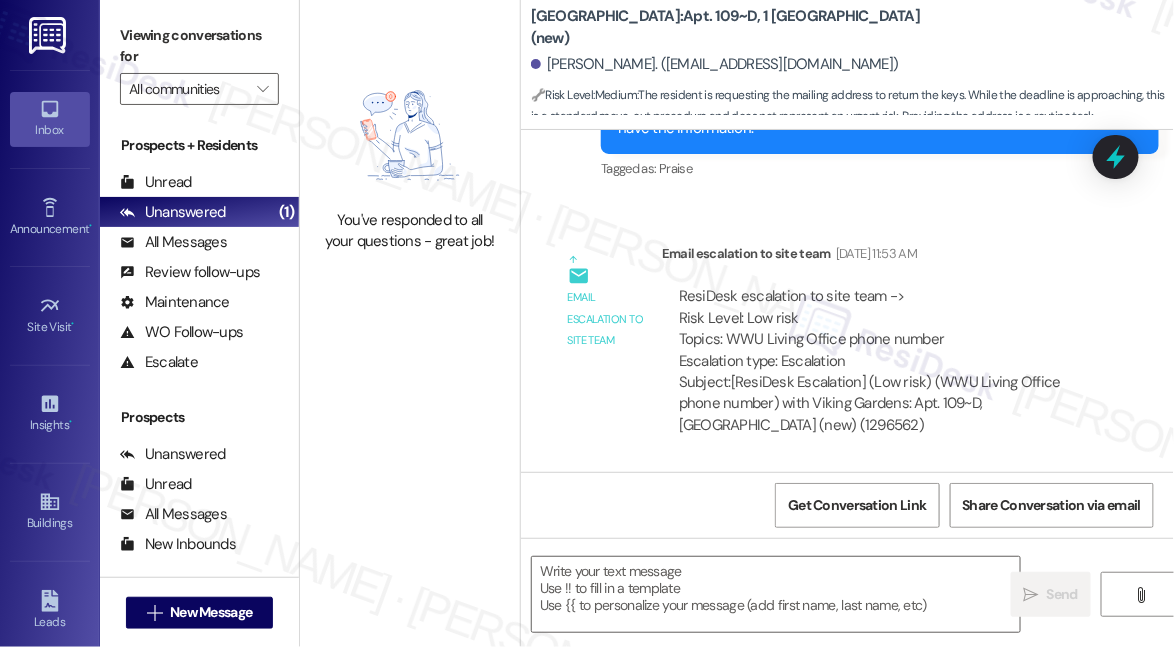type on "Fetching suggested responses. Please feel free to read through the conversation in the meantime." 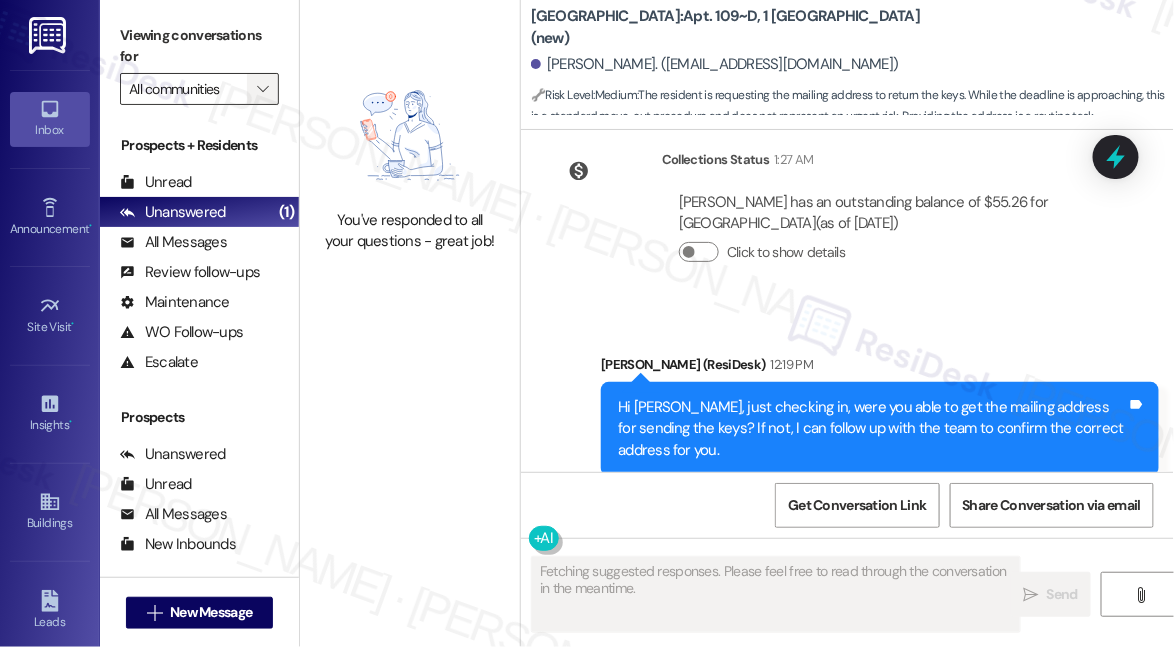 scroll, scrollTop: 10993, scrollLeft: 0, axis: vertical 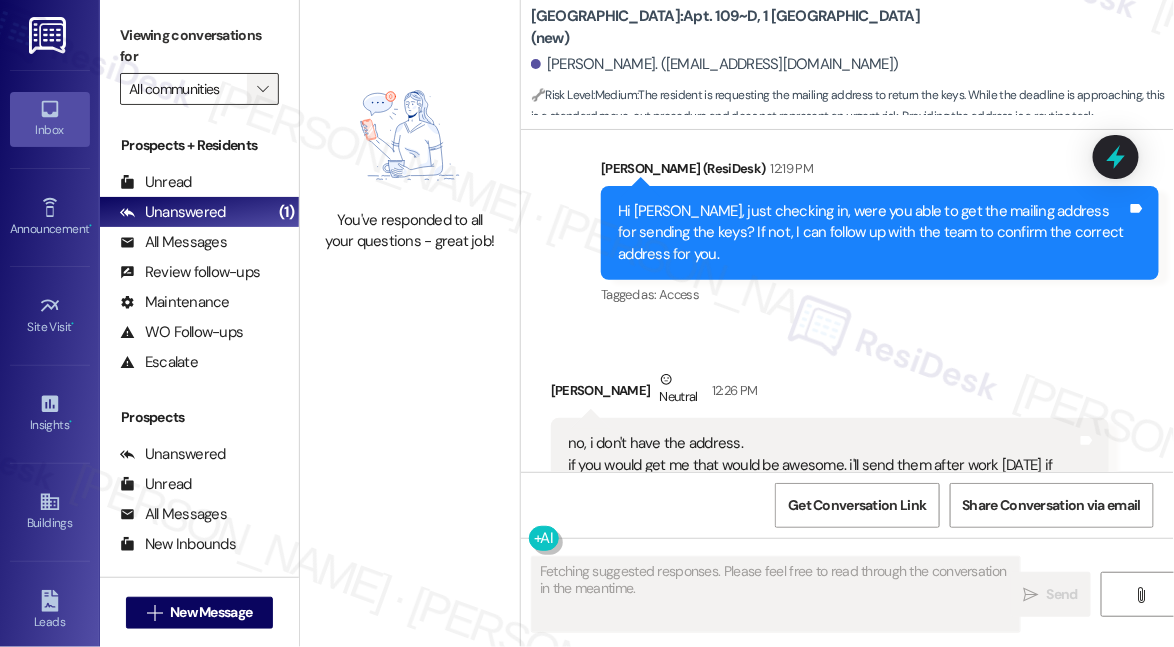 click on "" at bounding box center (262, 89) 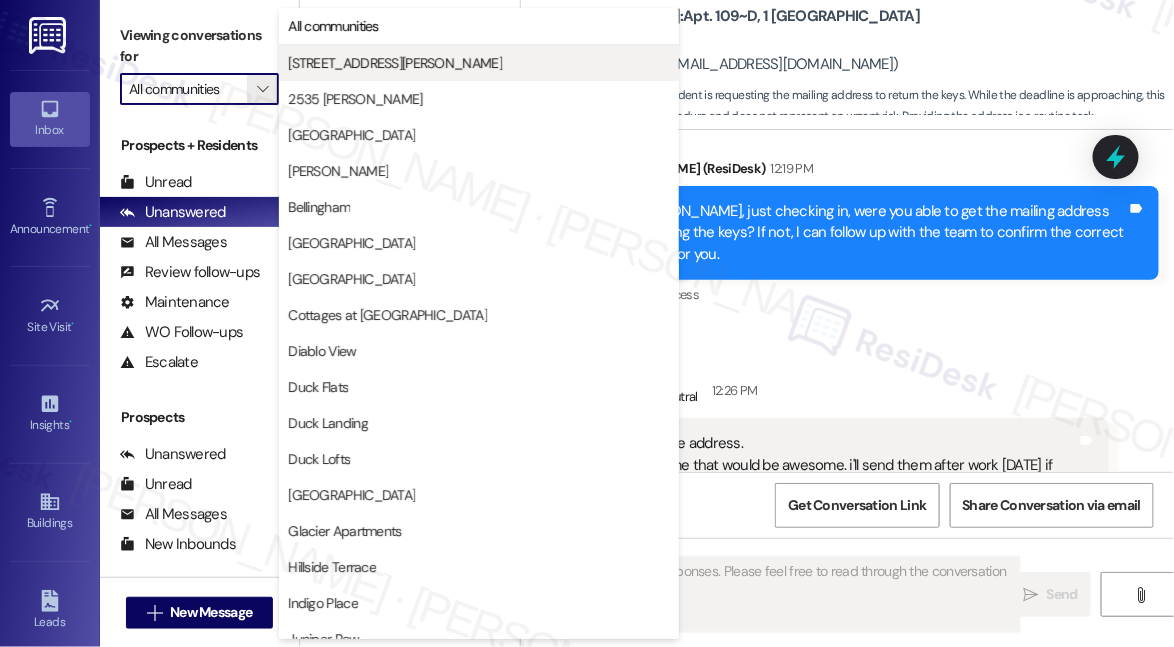 click on "[STREET_ADDRESS][PERSON_NAME]" at bounding box center [395, 63] 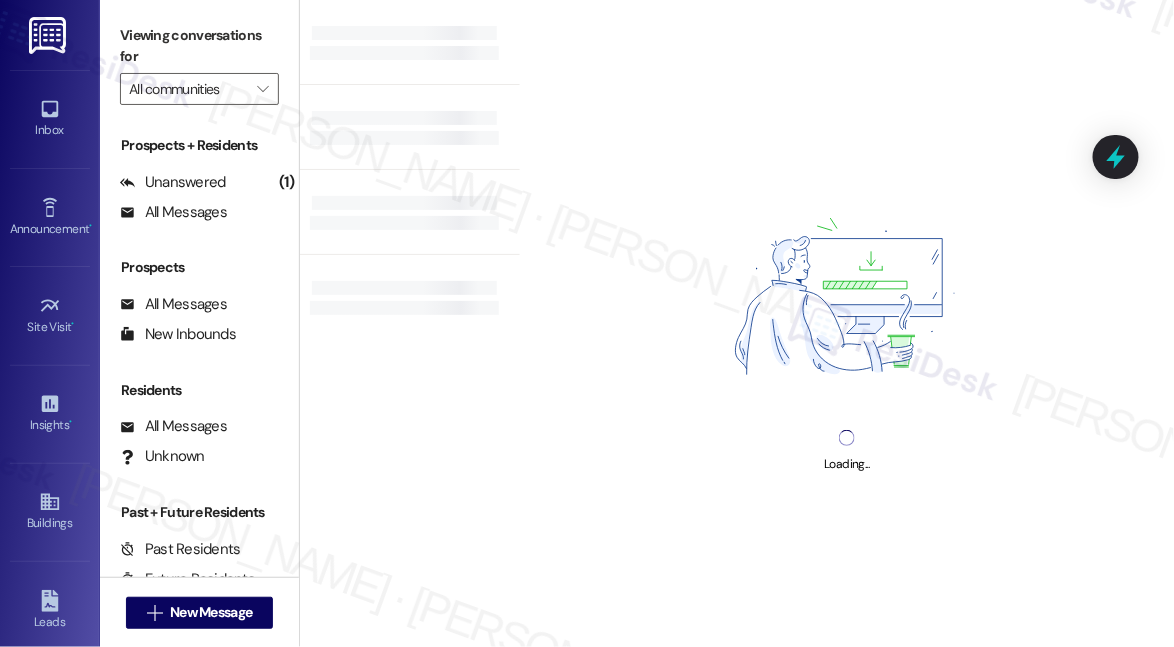 type on "[STREET_ADDRESS][PERSON_NAME]" 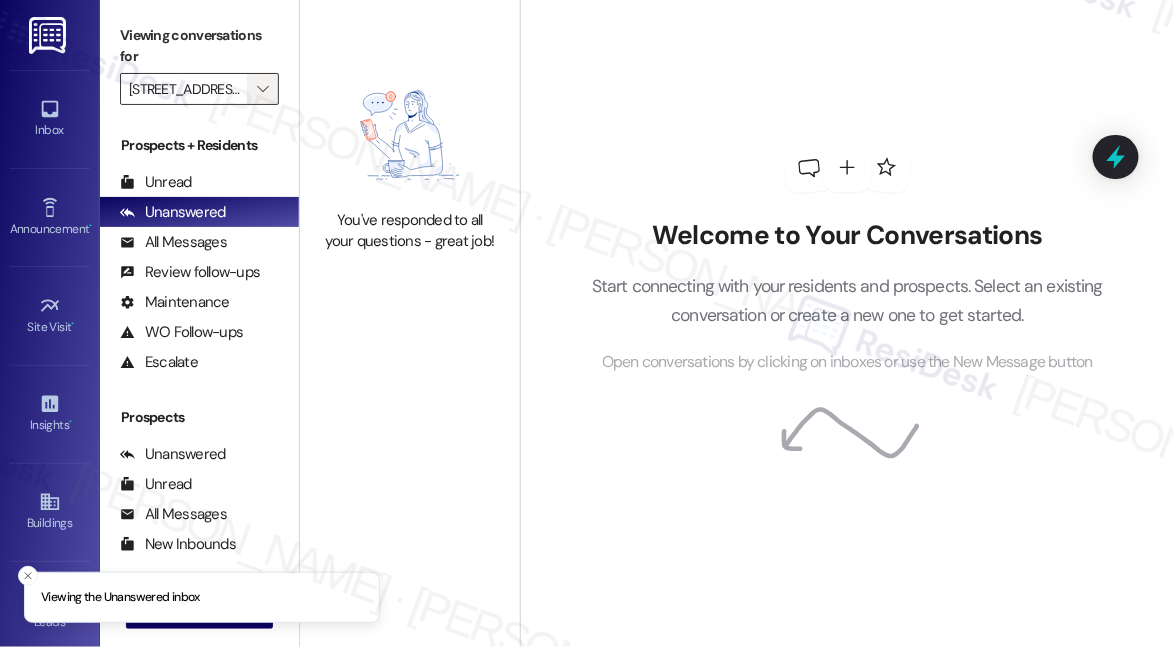click on "" at bounding box center (262, 89) 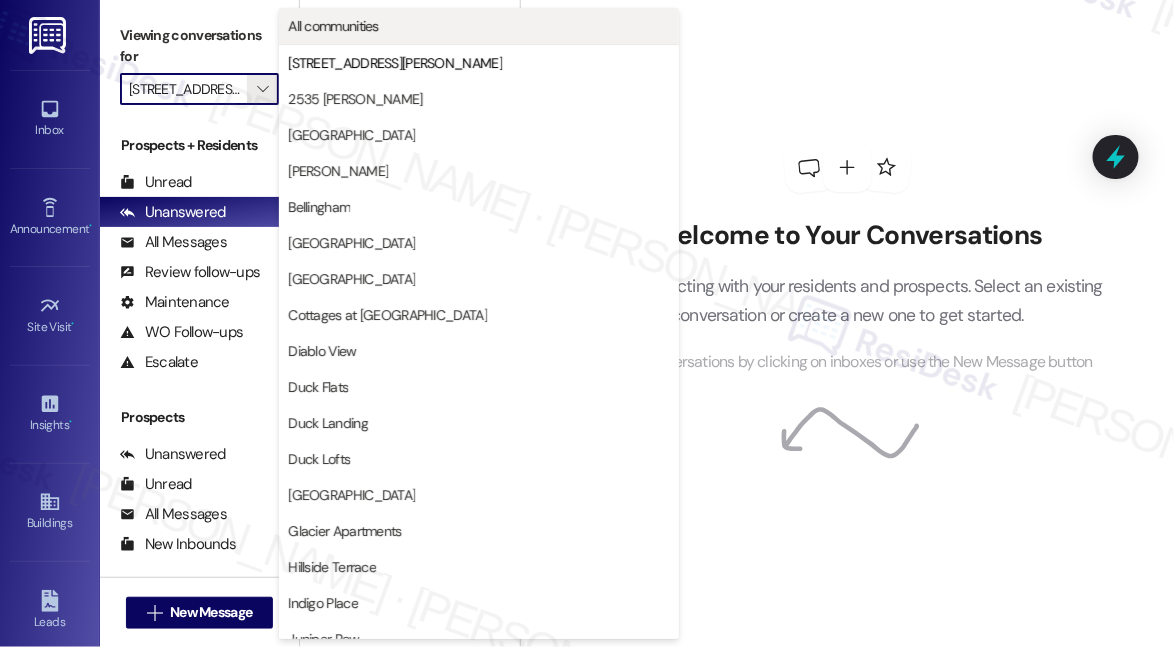 click on "All communities" at bounding box center [333, 26] 